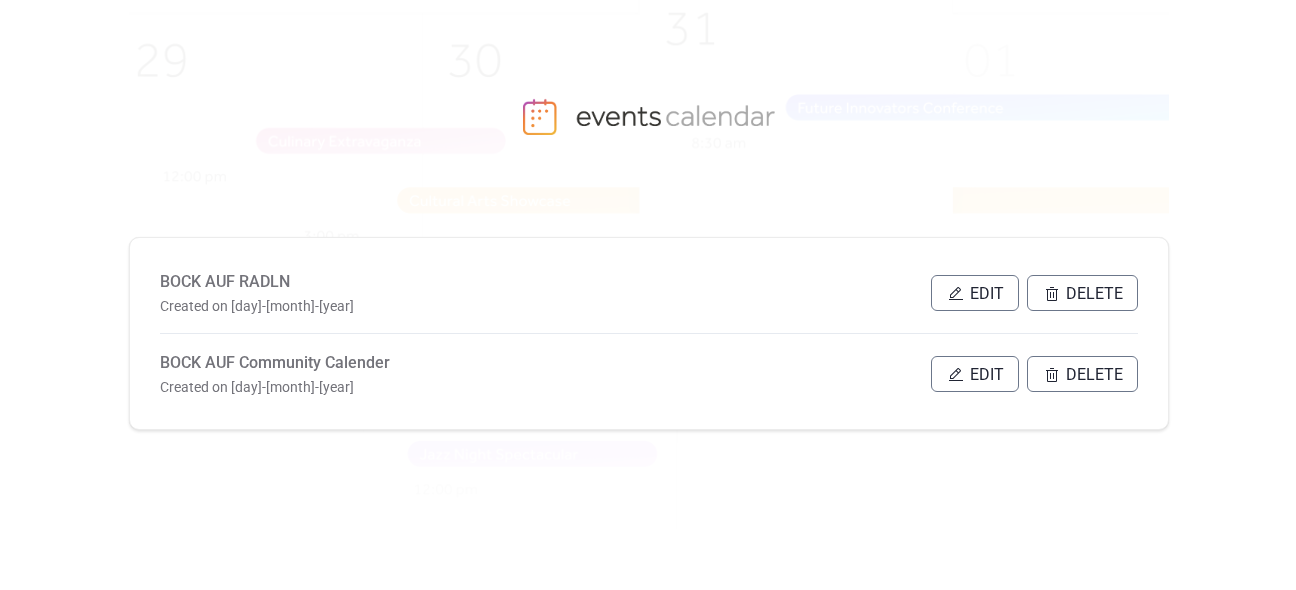 scroll, scrollTop: 0, scrollLeft: 0, axis: both 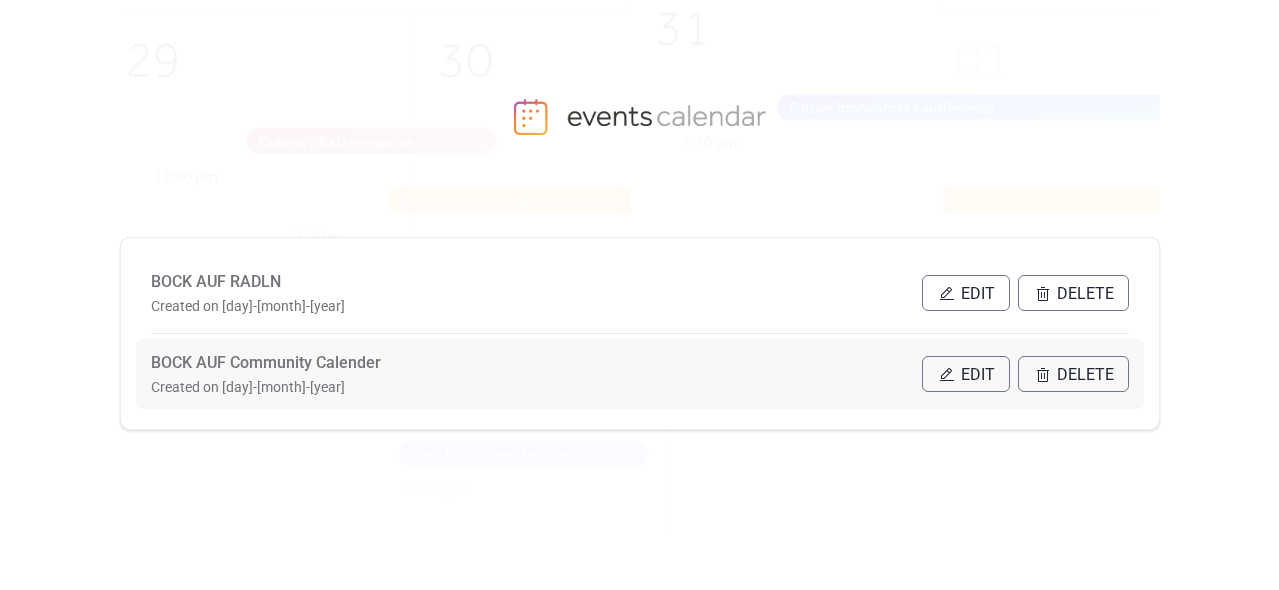 click on "Edit" at bounding box center [966, 374] 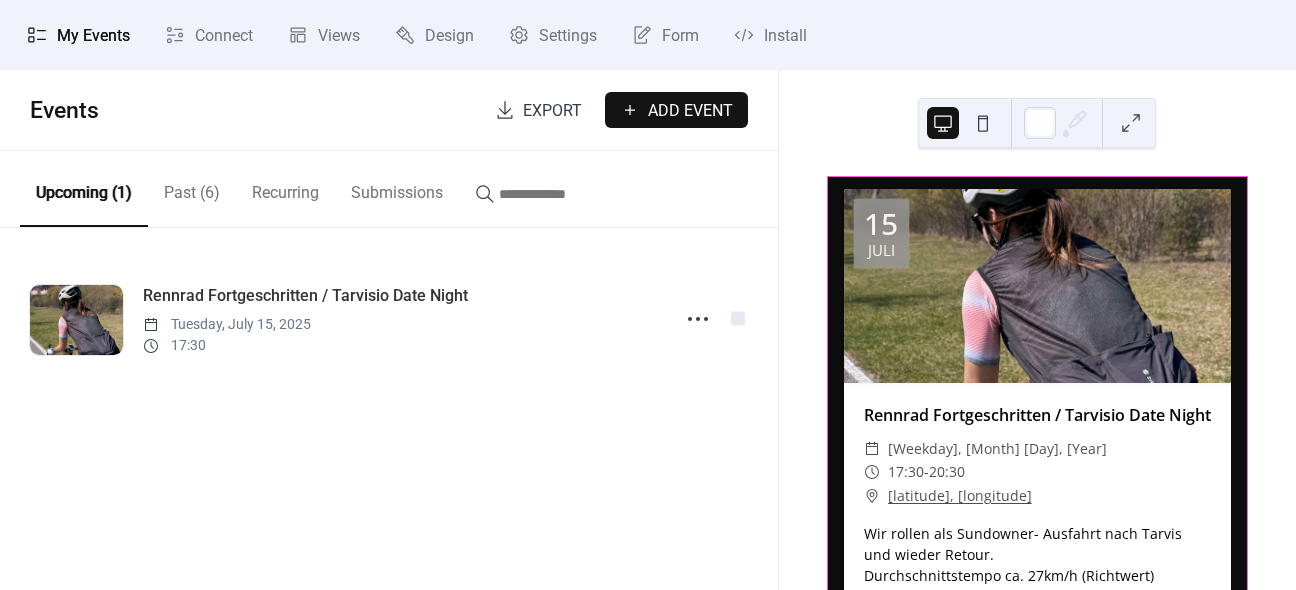 click on "Add Event" at bounding box center [690, 111] 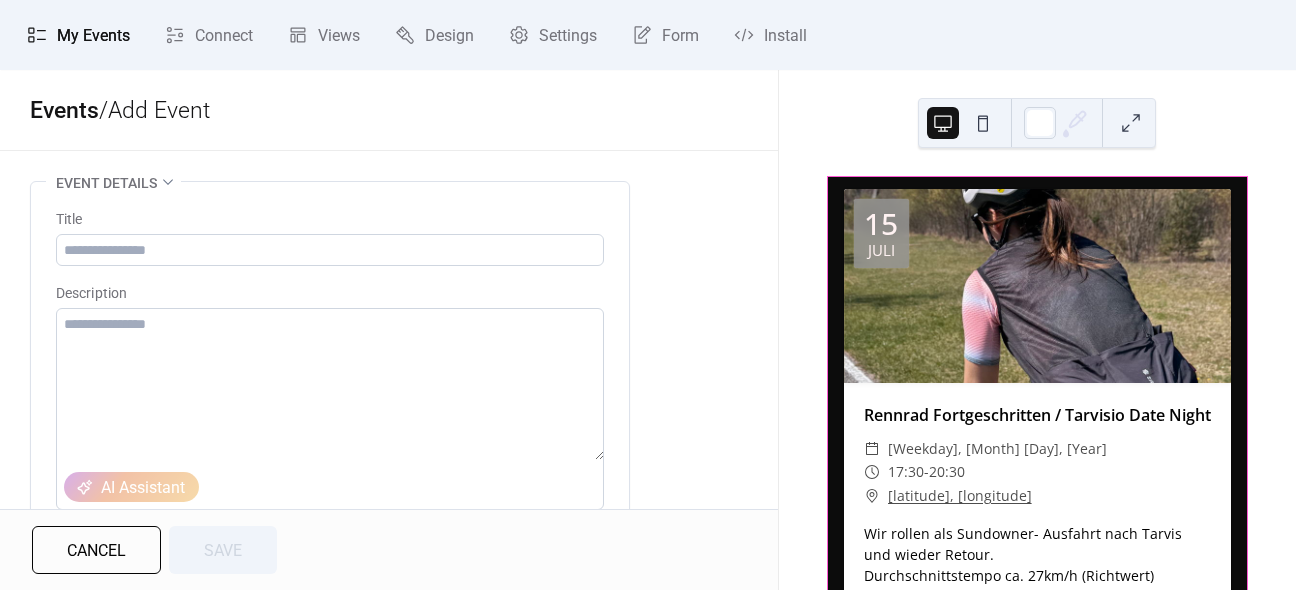 click on "Cancel" at bounding box center [96, 551] 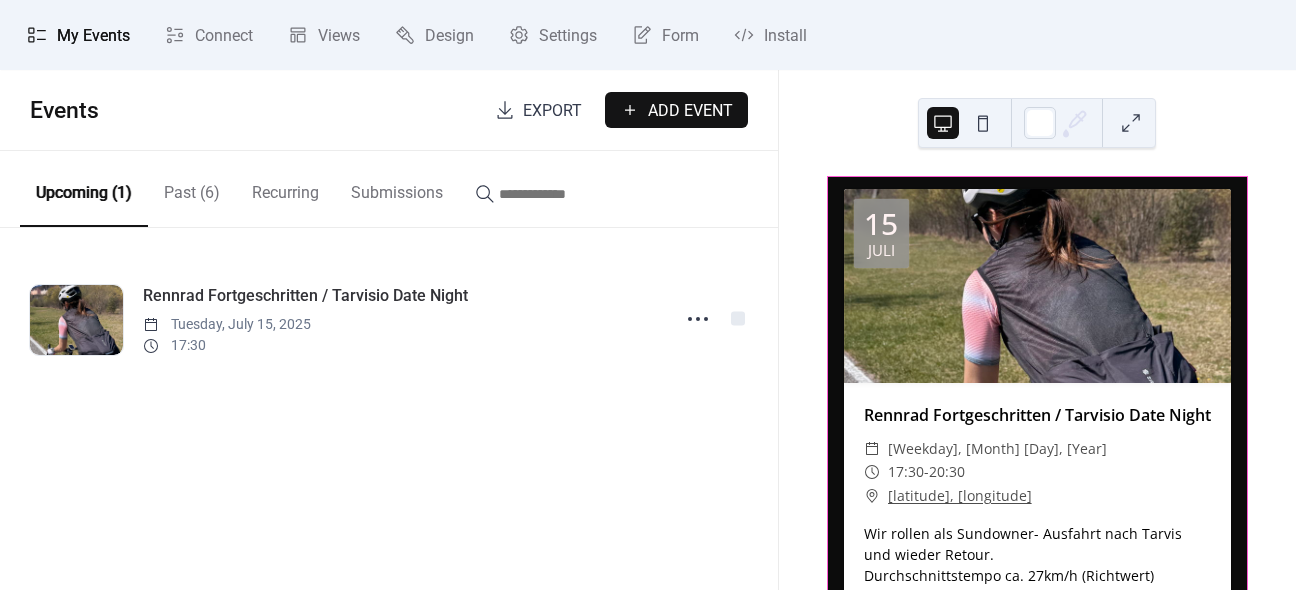 click on "Past (6)" at bounding box center (192, 188) 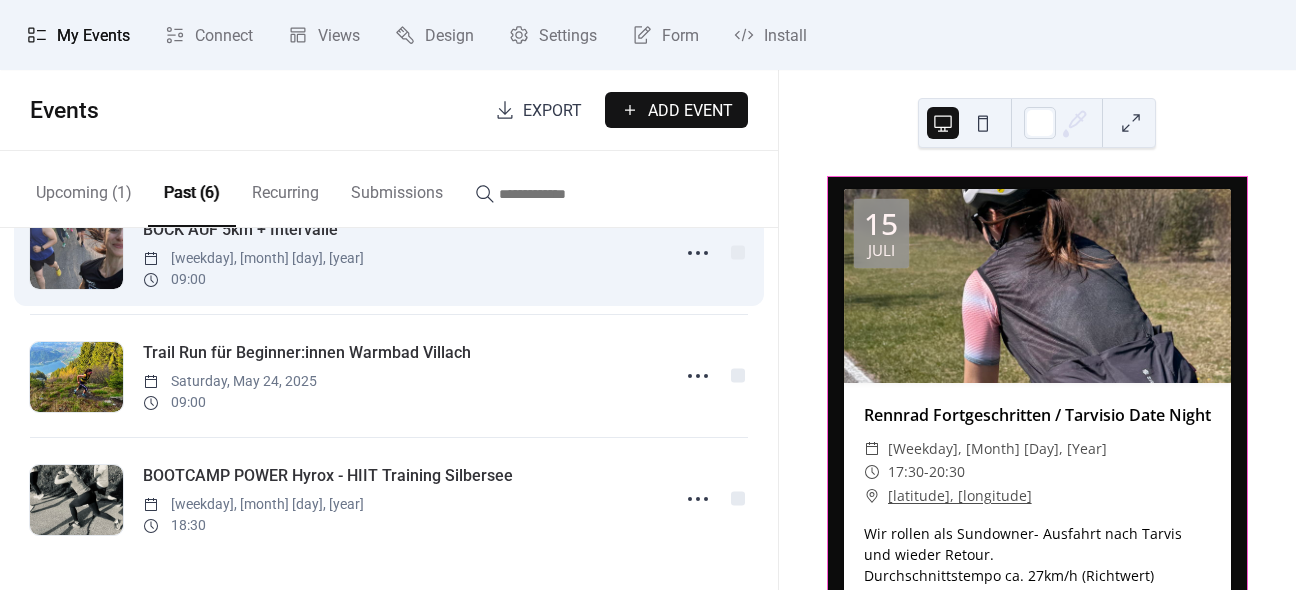 scroll, scrollTop: 340, scrollLeft: 0, axis: vertical 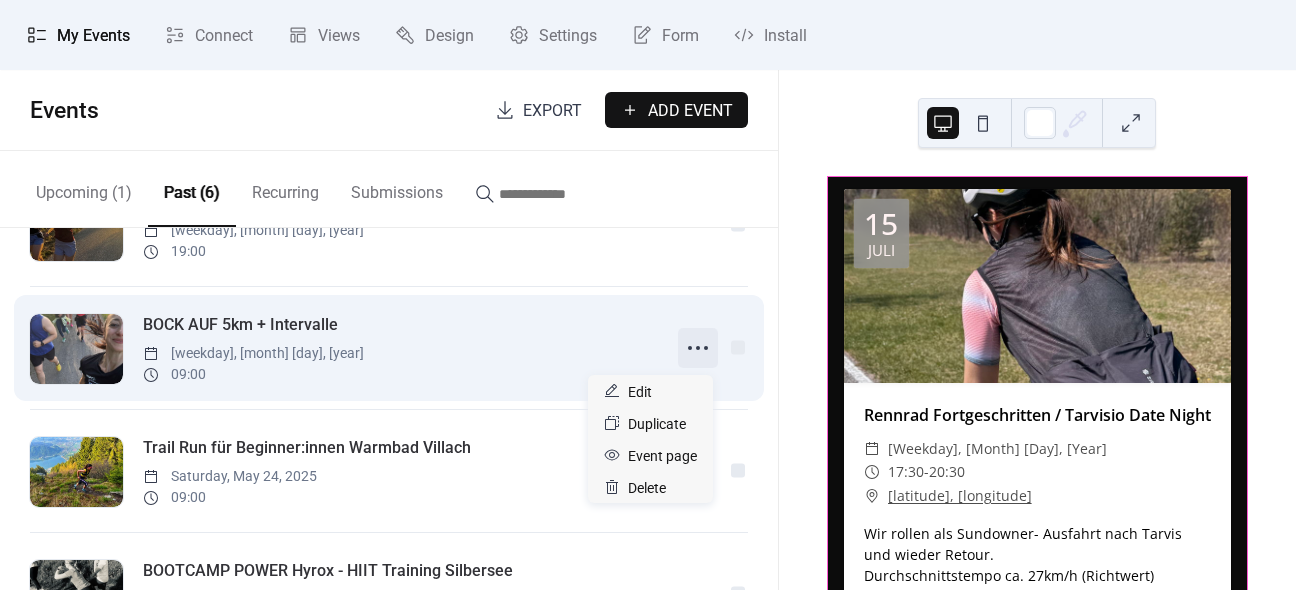 click 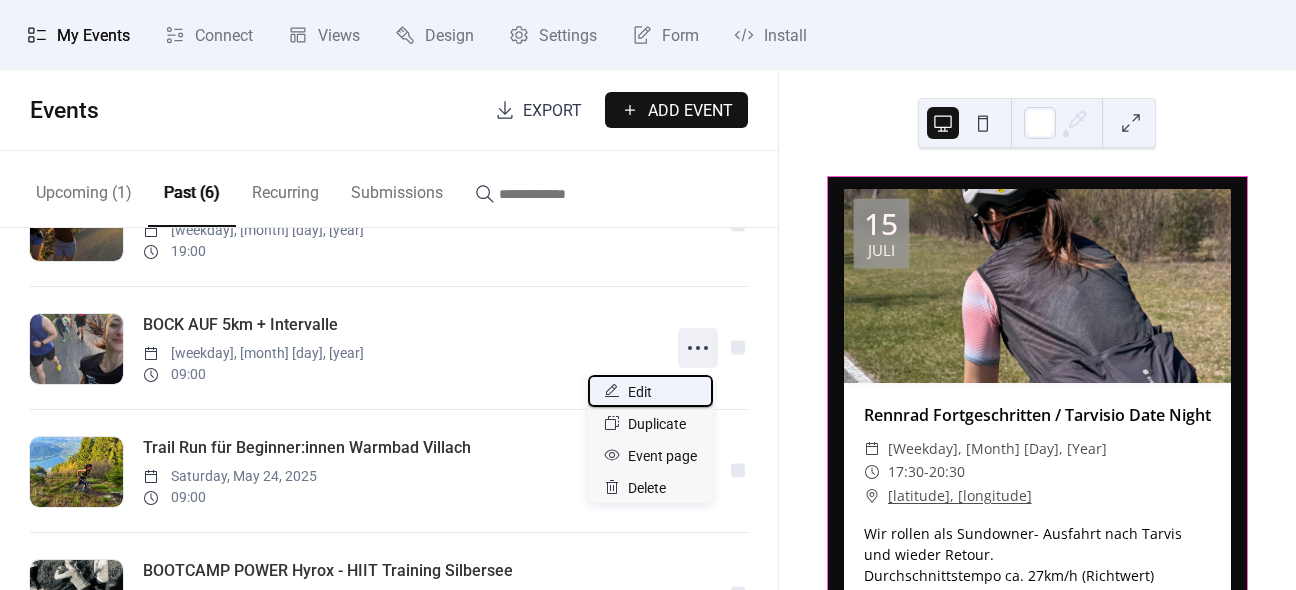 click on "Edit" at bounding box center [650, 391] 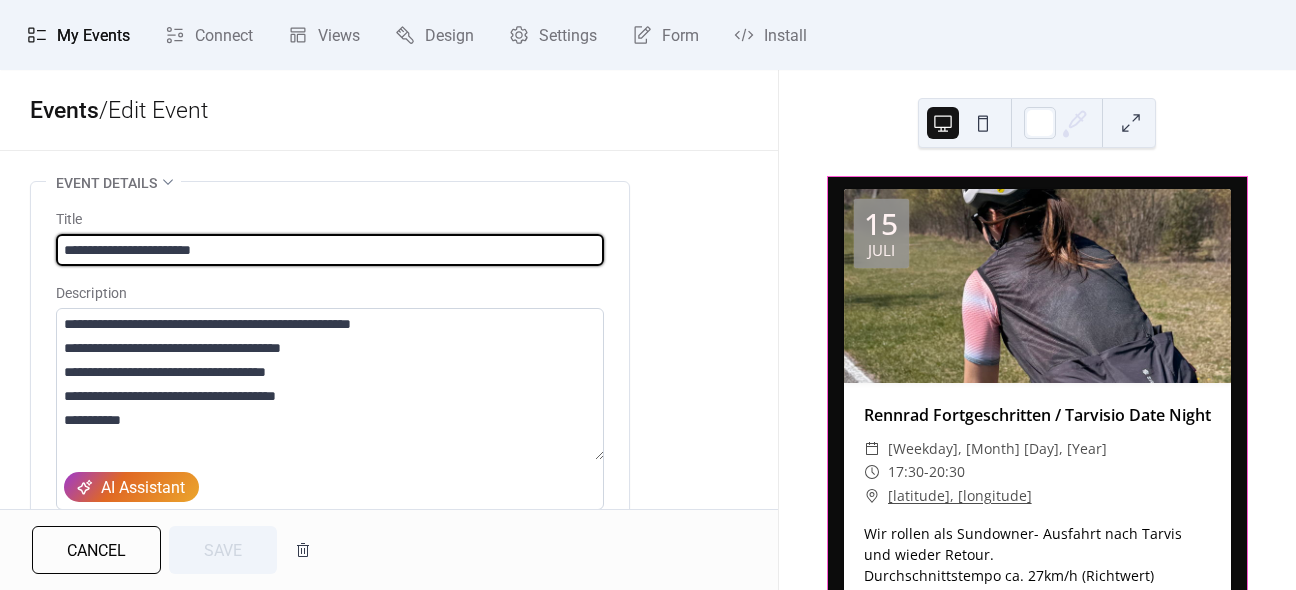 drag, startPoint x: 253, startPoint y: 234, endPoint x: 164, endPoint y: 247, distance: 89.94443 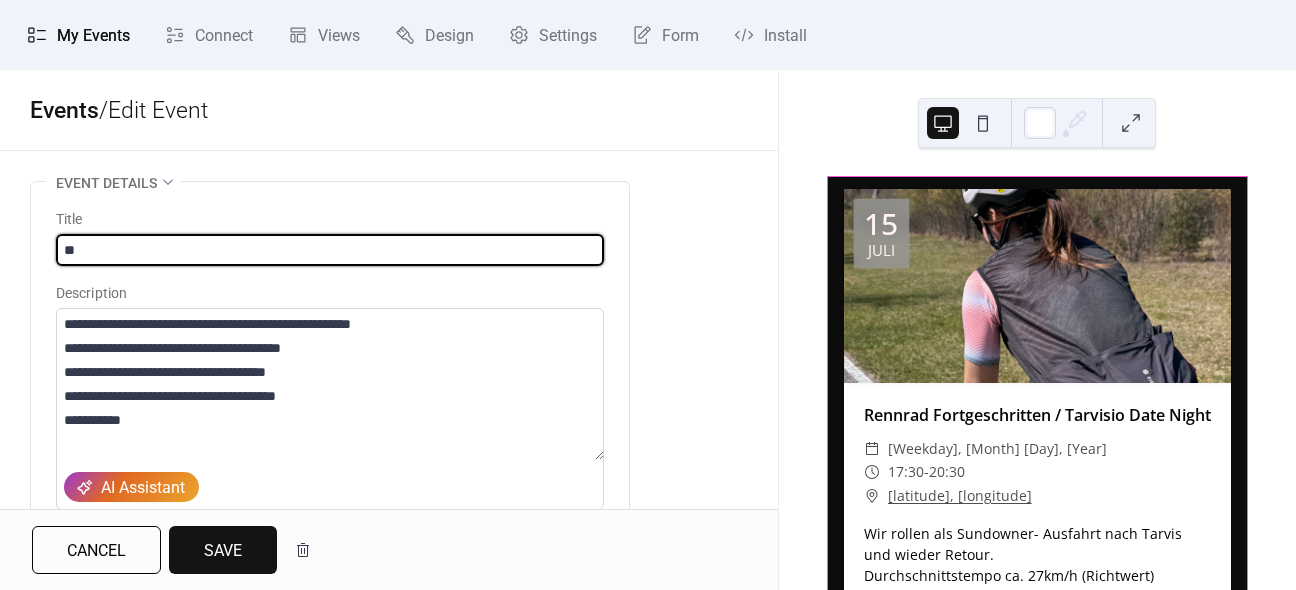 type on "*" 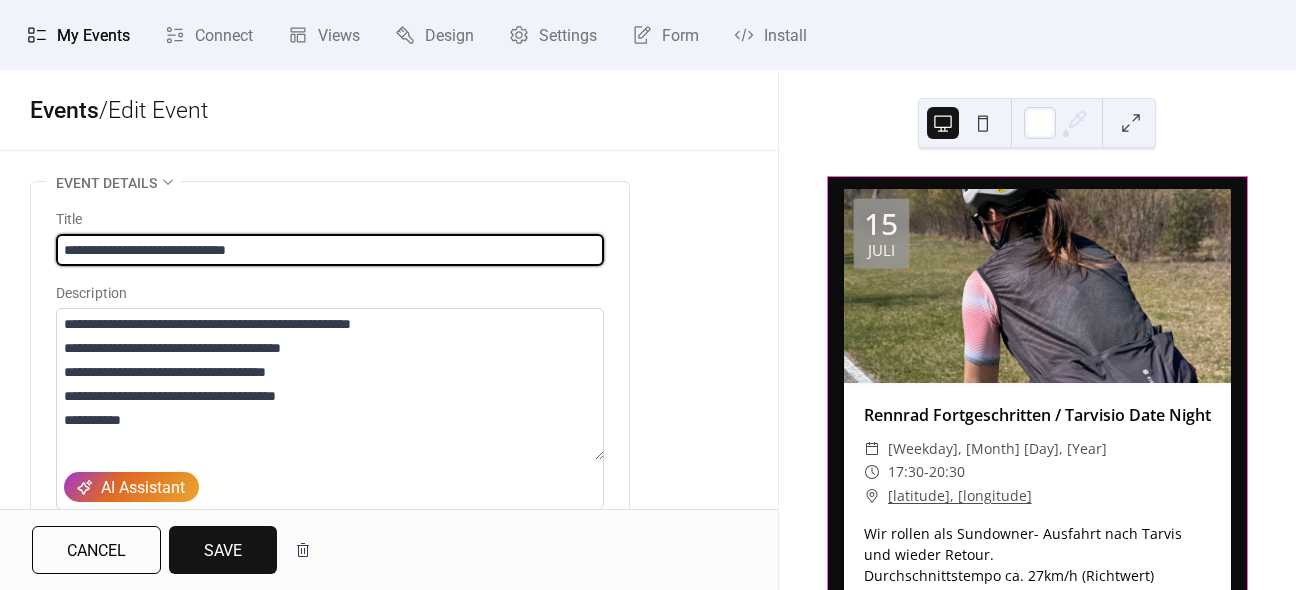 click on "**********" at bounding box center [330, 250] 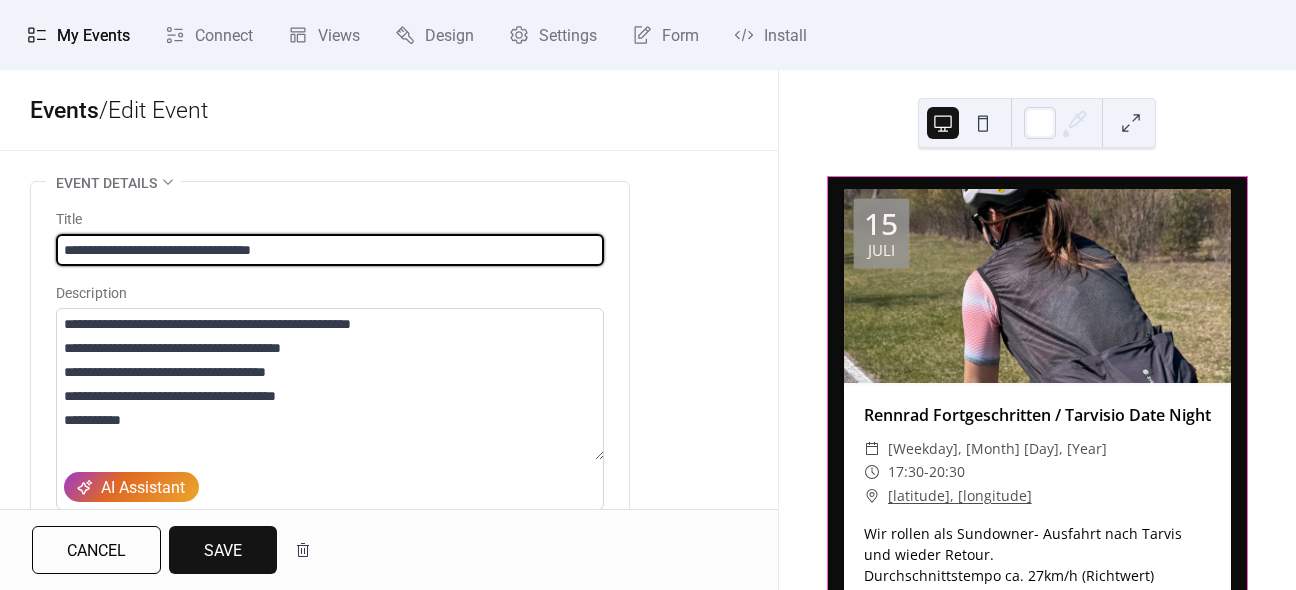 click on "**********" at bounding box center [330, 250] 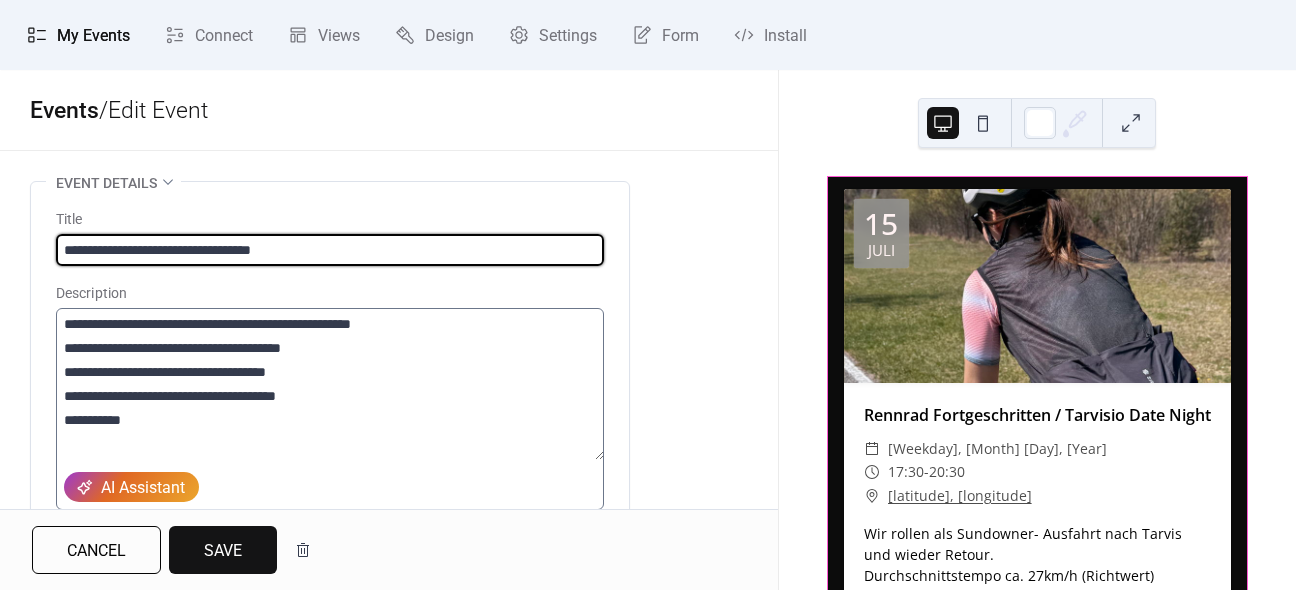 type on "**********" 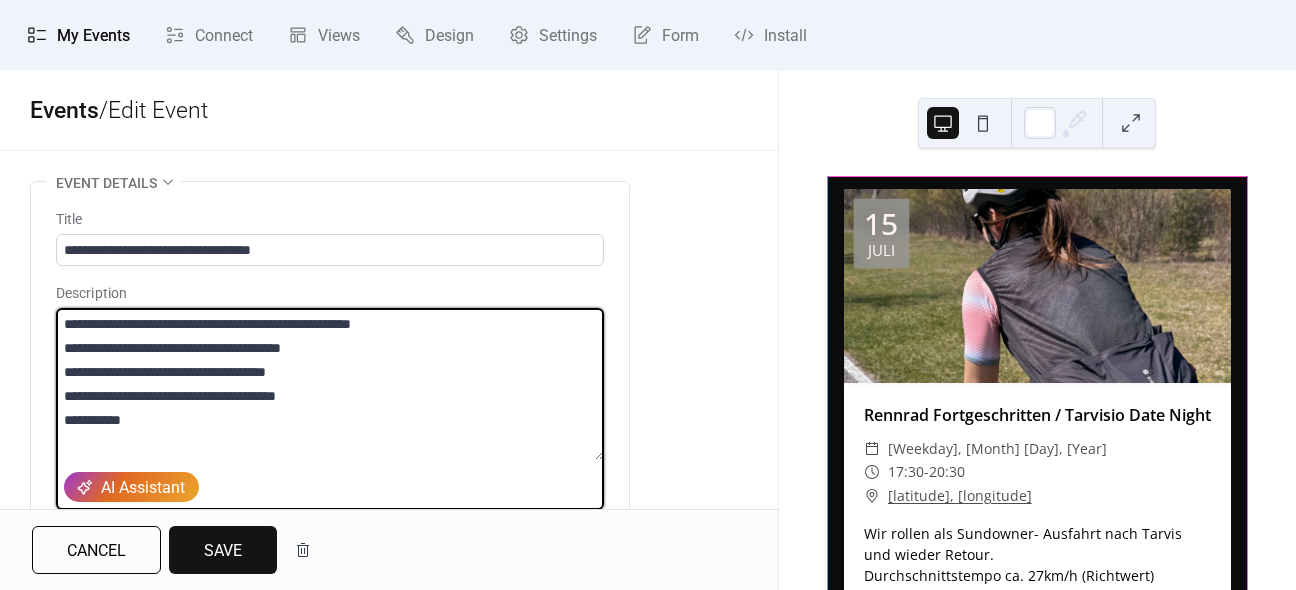 drag, startPoint x: 117, startPoint y: 402, endPoint x: 57, endPoint y: 293, distance: 124.42267 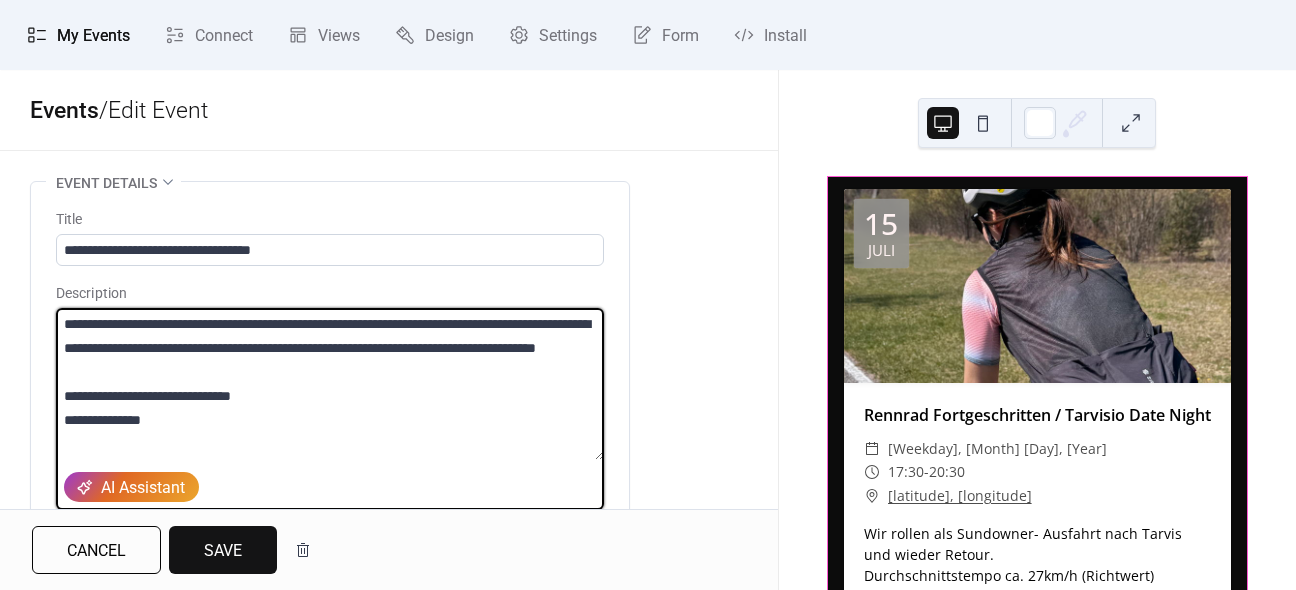 click on "**********" at bounding box center [330, 384] 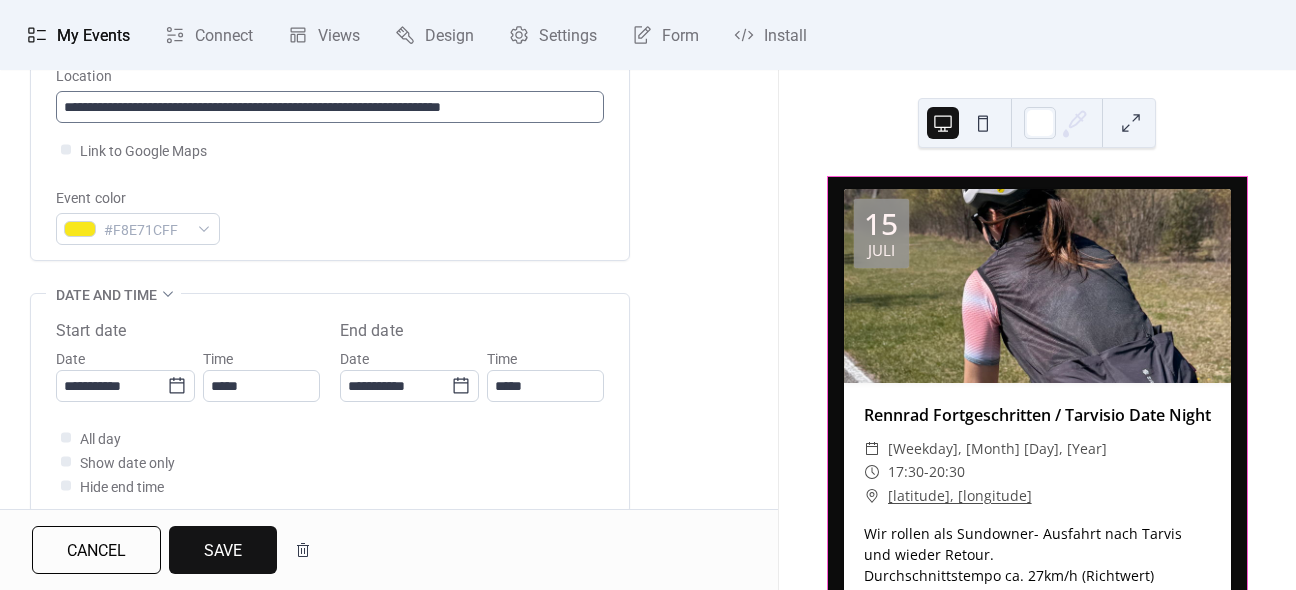 scroll, scrollTop: 500, scrollLeft: 0, axis: vertical 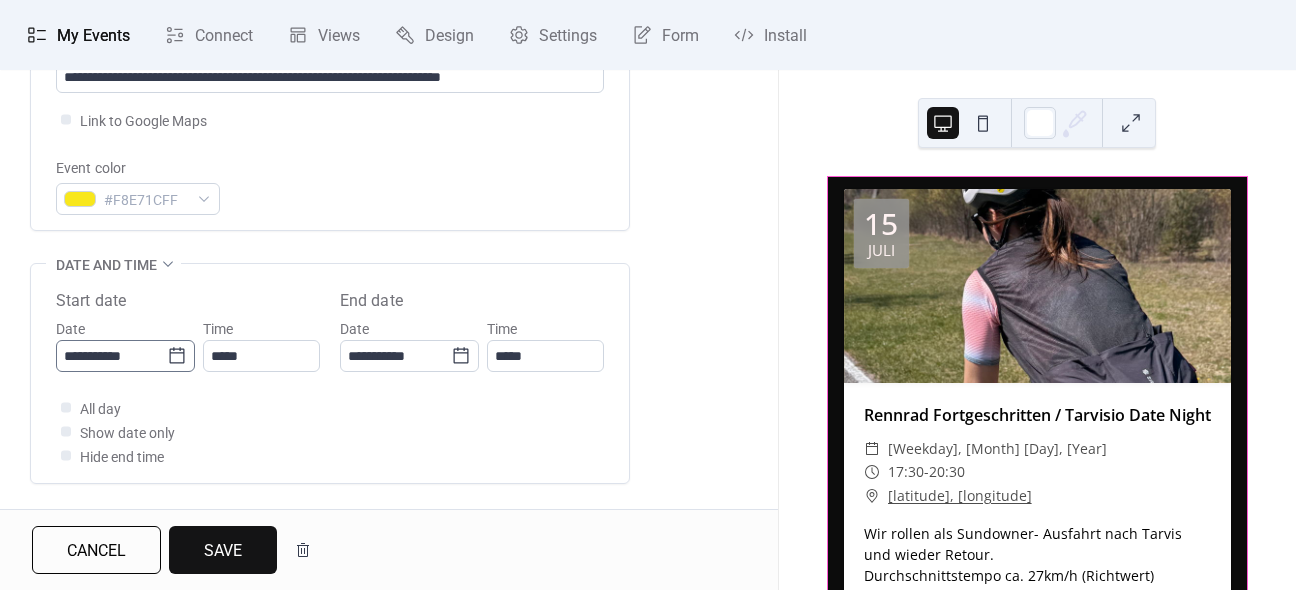 type on "**********" 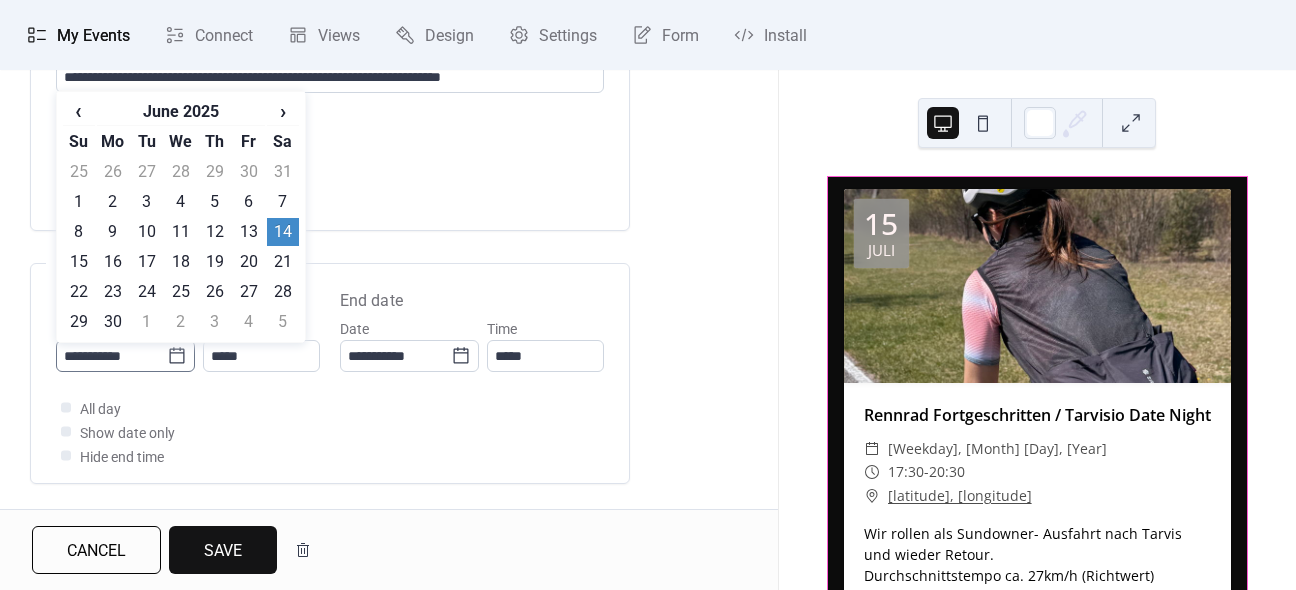click 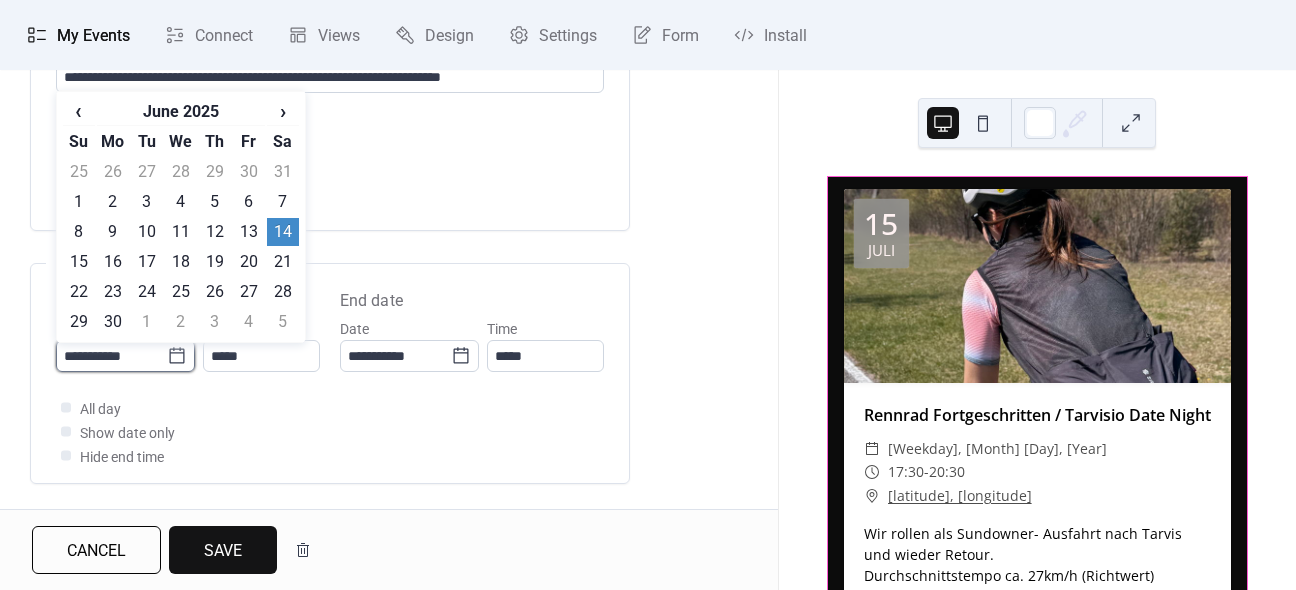 click on "**********" at bounding box center (111, 356) 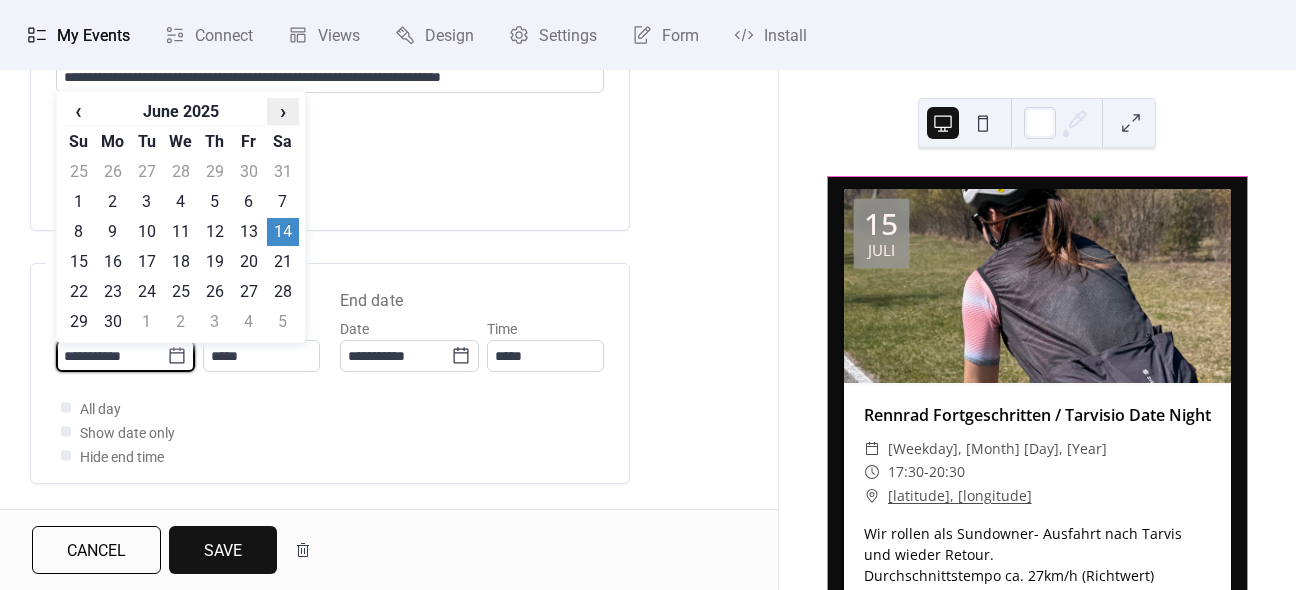 click on "›" at bounding box center [283, 111] 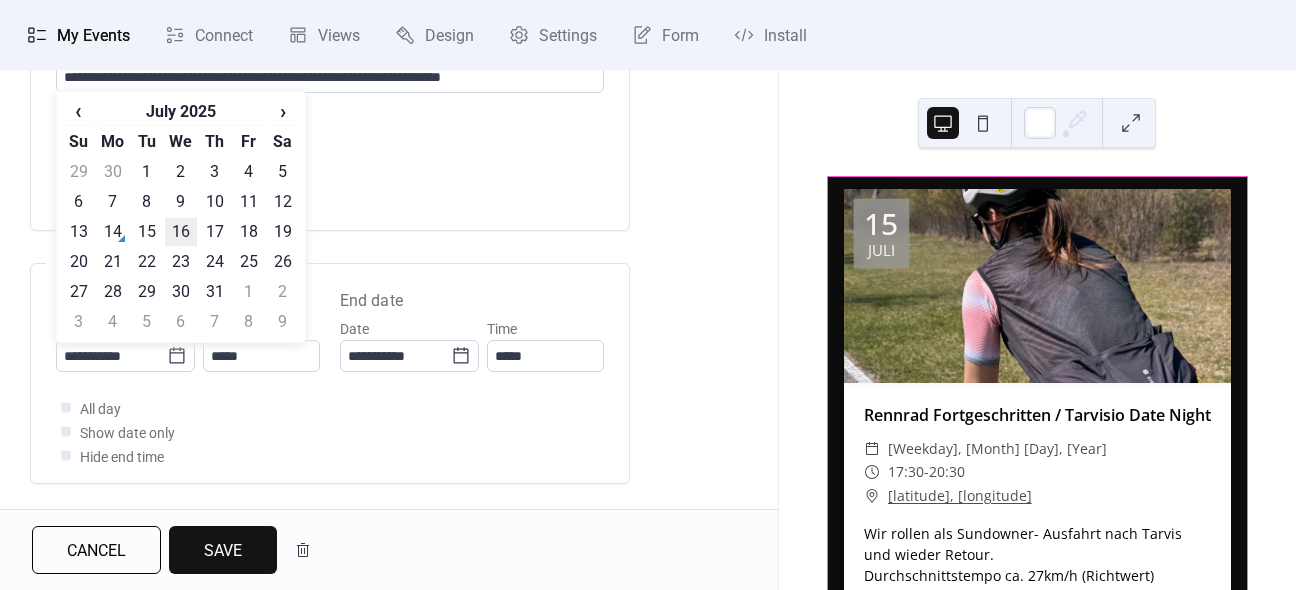 click on "16" at bounding box center [181, 232] 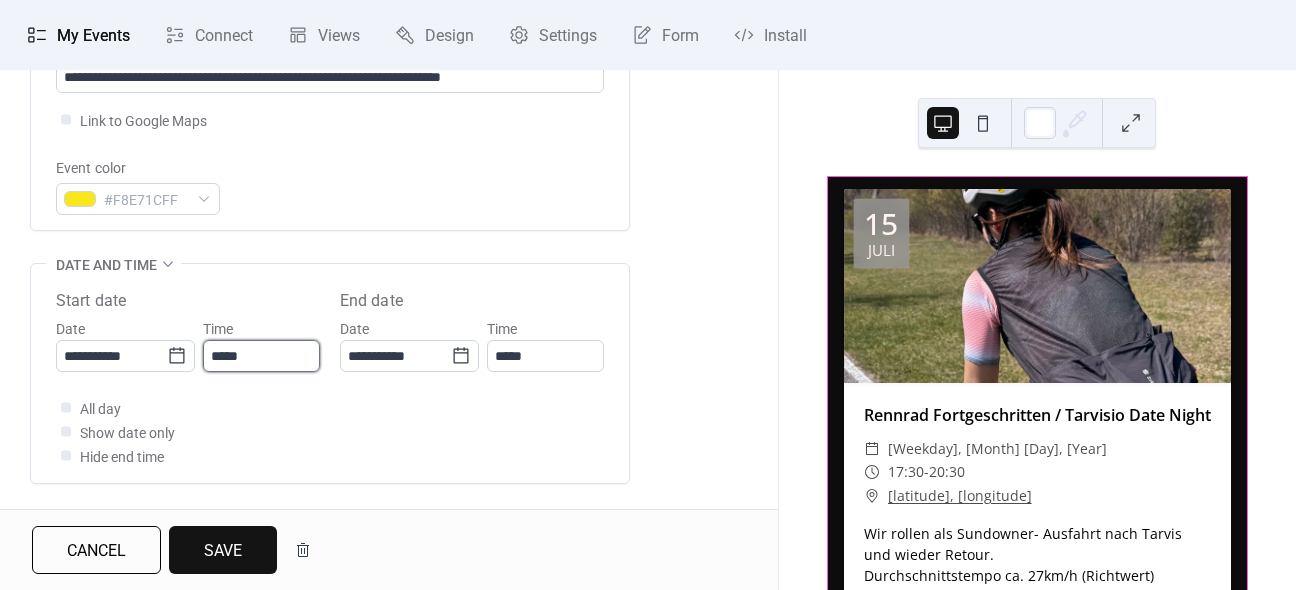 click on "*****" at bounding box center [261, 356] 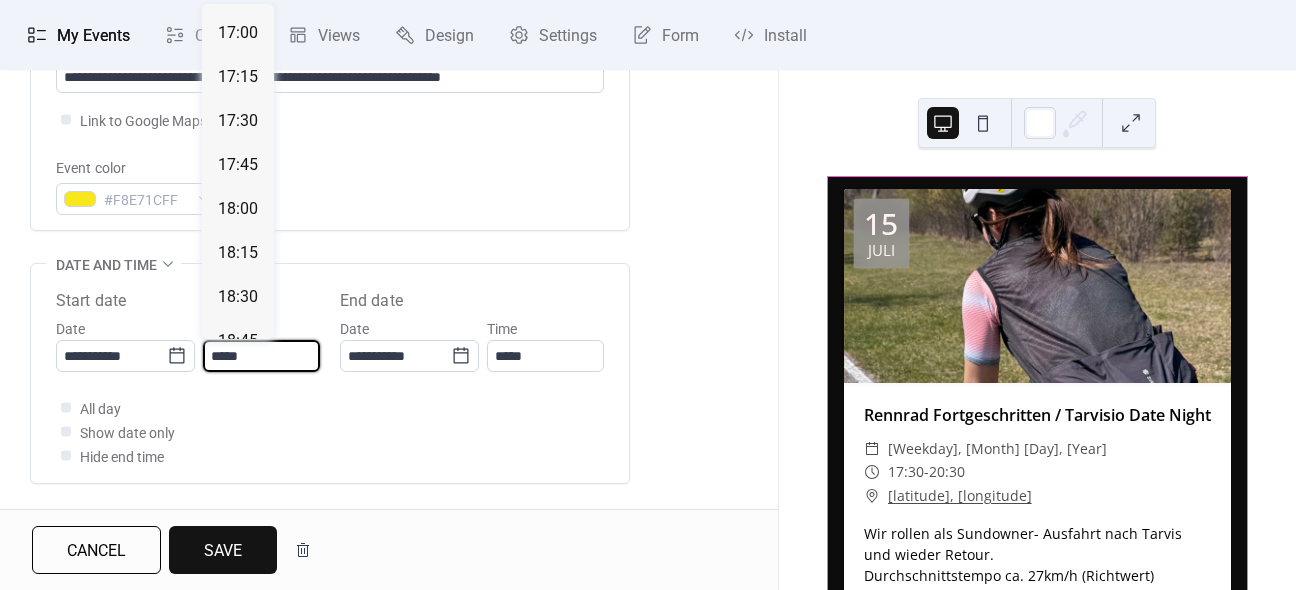 scroll, scrollTop: 3084, scrollLeft: 0, axis: vertical 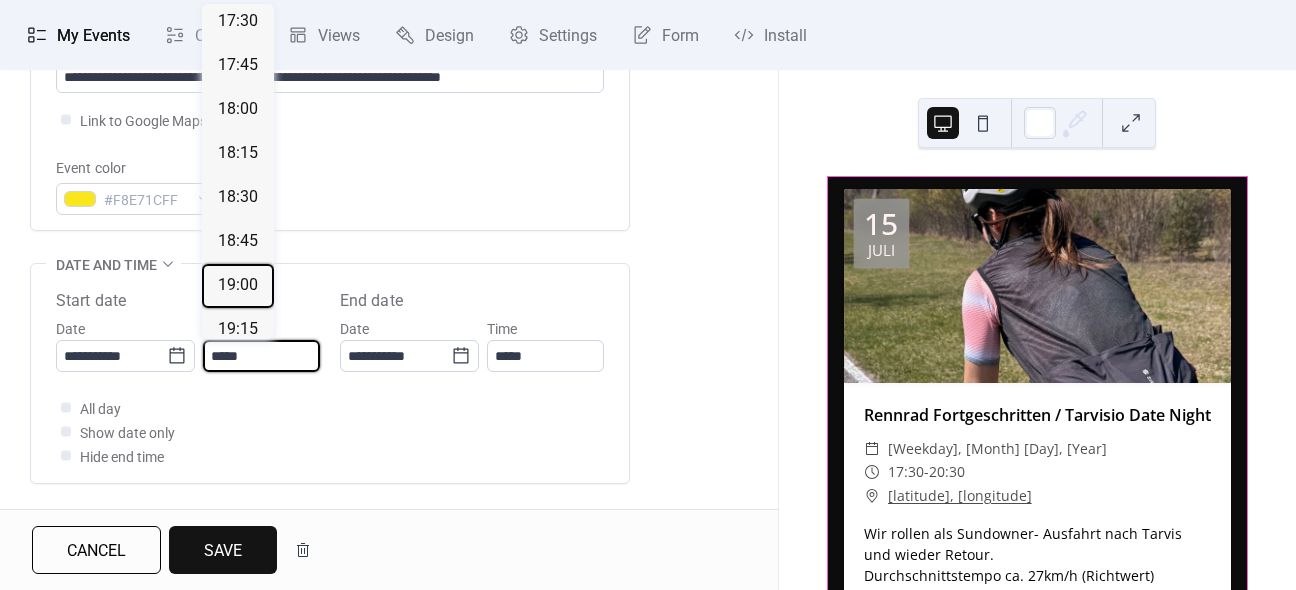 click on "19:00" at bounding box center [238, 285] 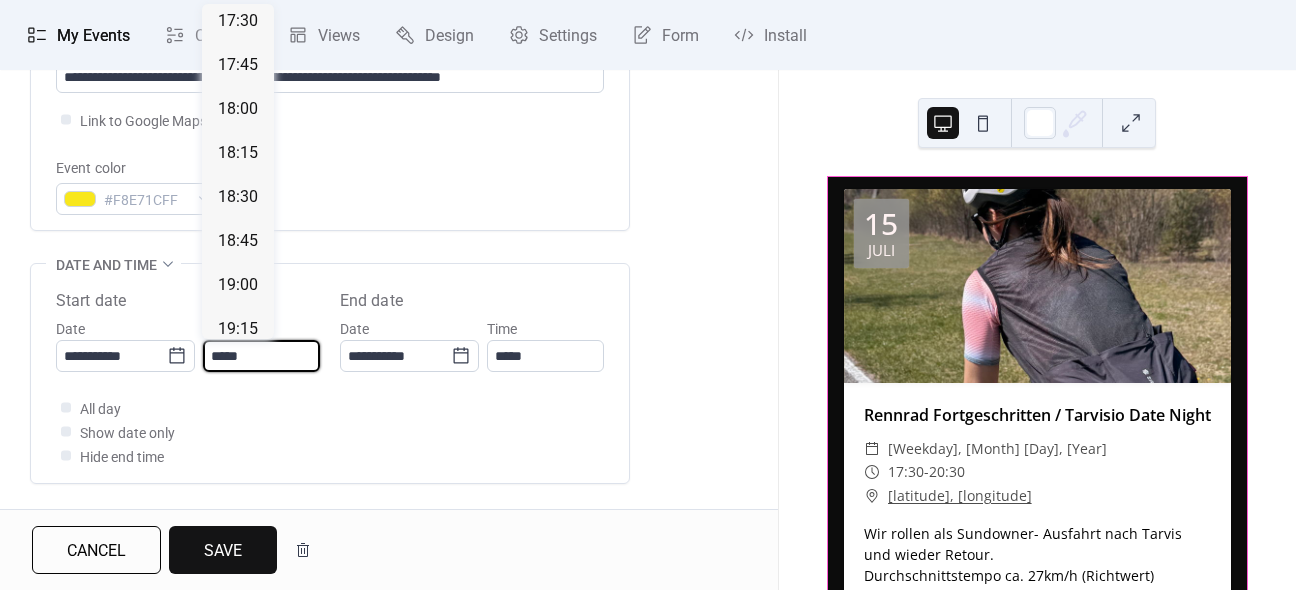 type on "*****" 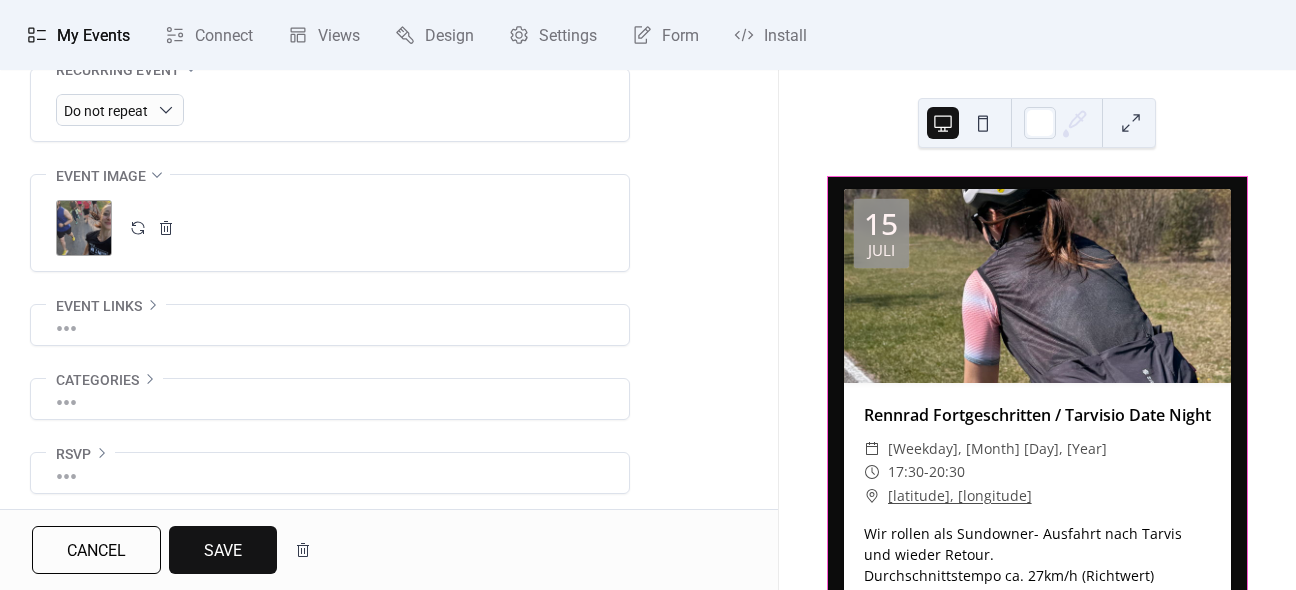 scroll, scrollTop: 952, scrollLeft: 0, axis: vertical 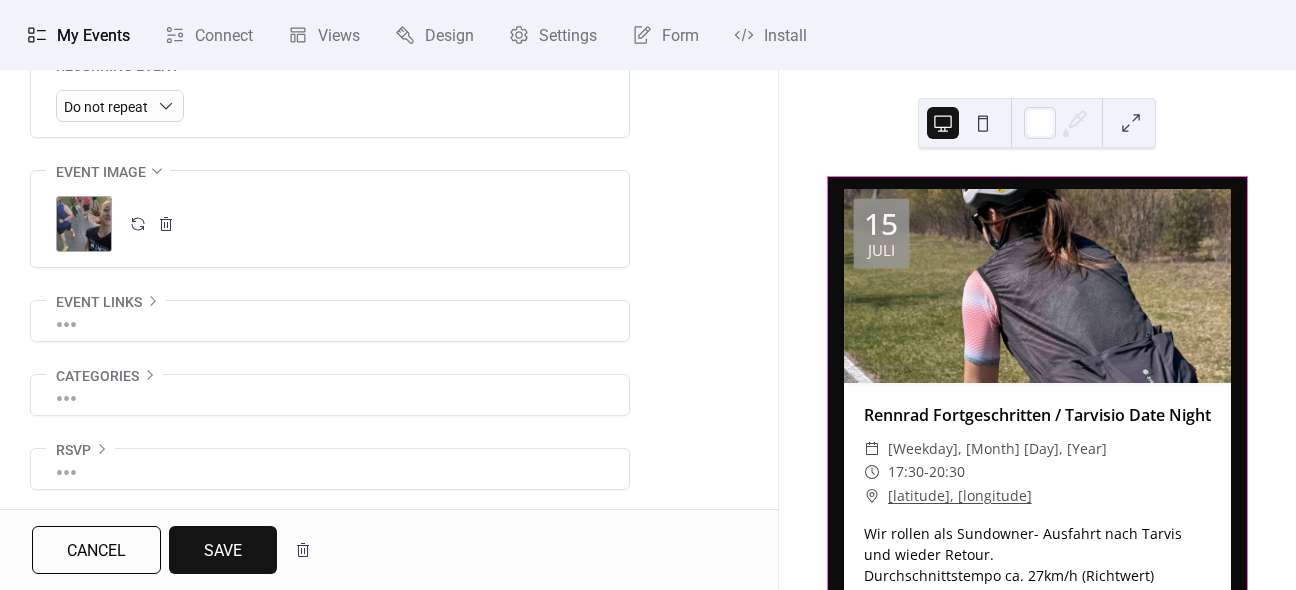 click on "•••" at bounding box center (330, 321) 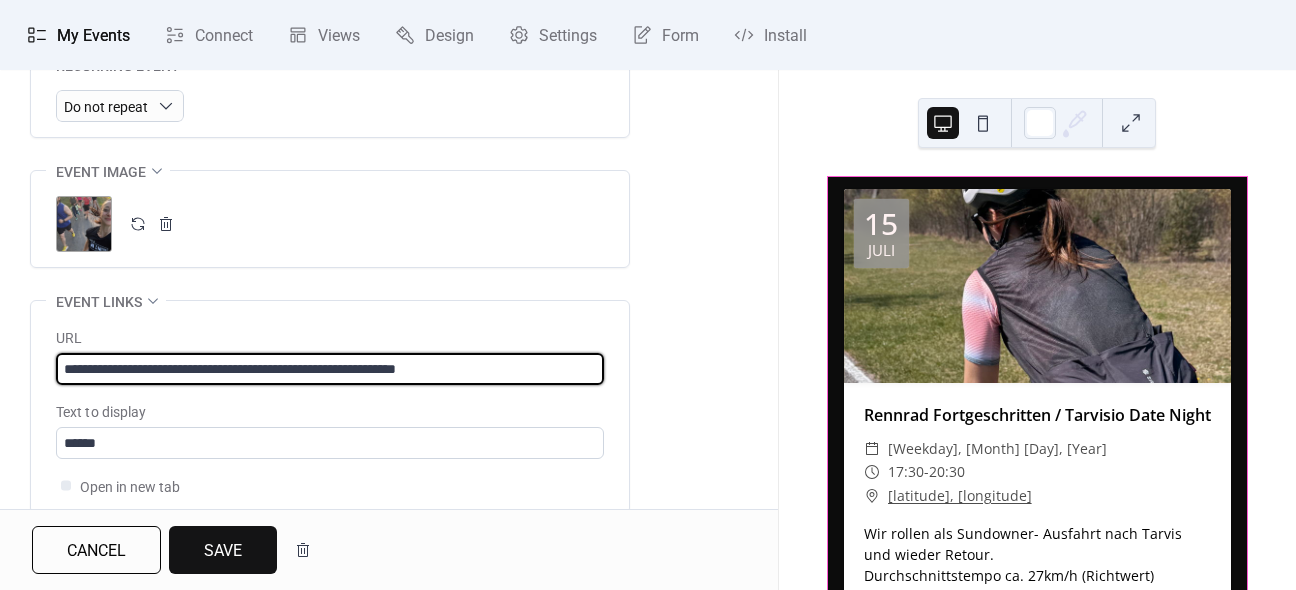 drag, startPoint x: 555, startPoint y: 368, endPoint x: 44, endPoint y: 368, distance: 511 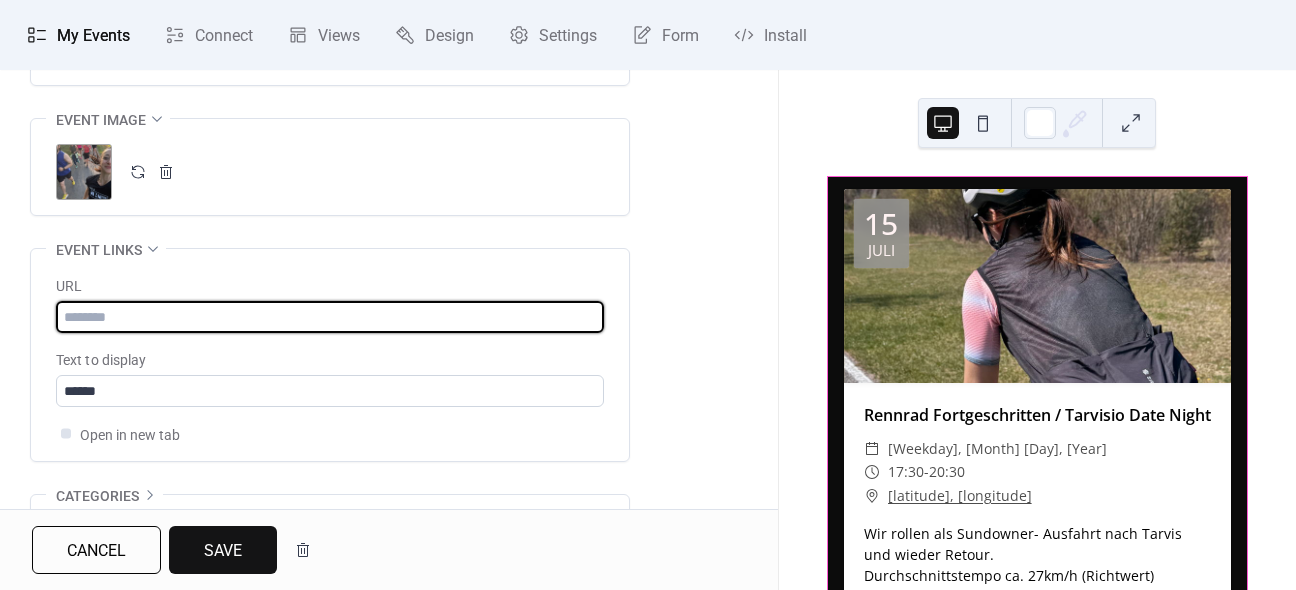 scroll, scrollTop: 1052, scrollLeft: 0, axis: vertical 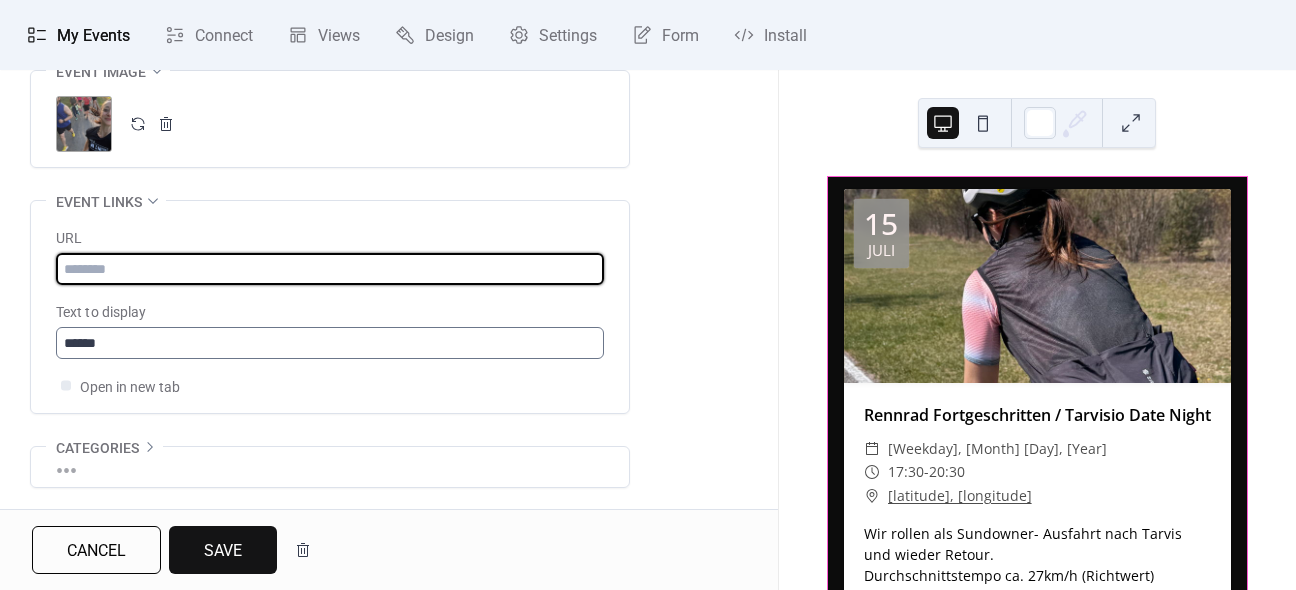 type 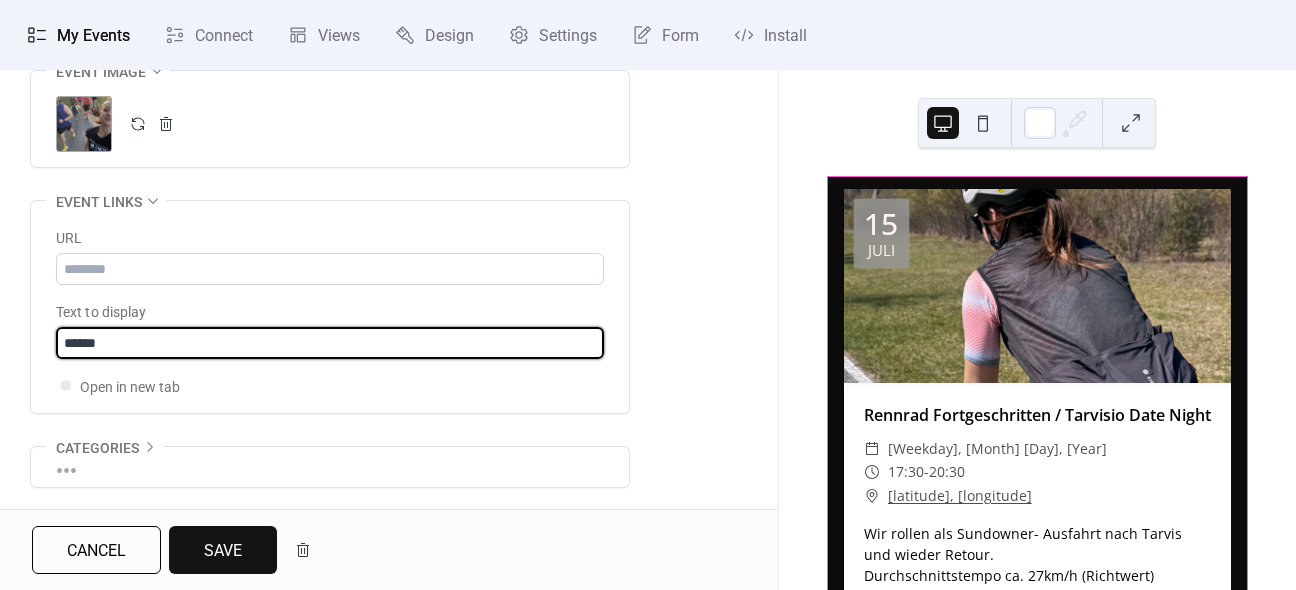 drag, startPoint x: 137, startPoint y: 344, endPoint x: -194, endPoint y: 344, distance: 331 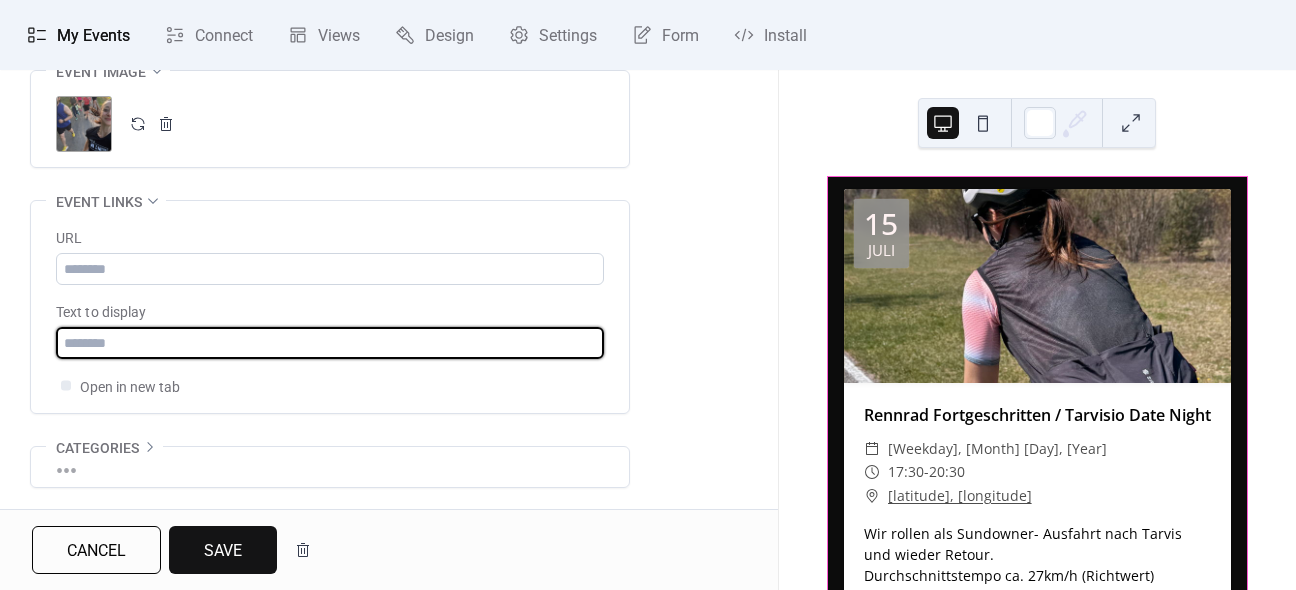 type 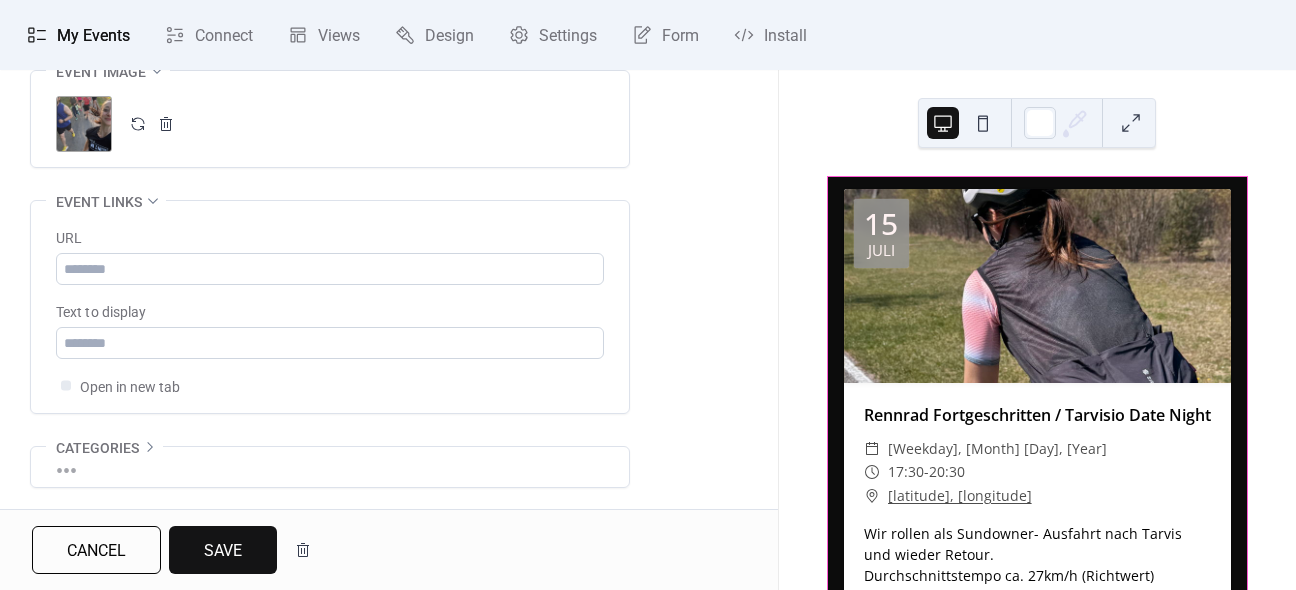 click on "Save" at bounding box center [223, 550] 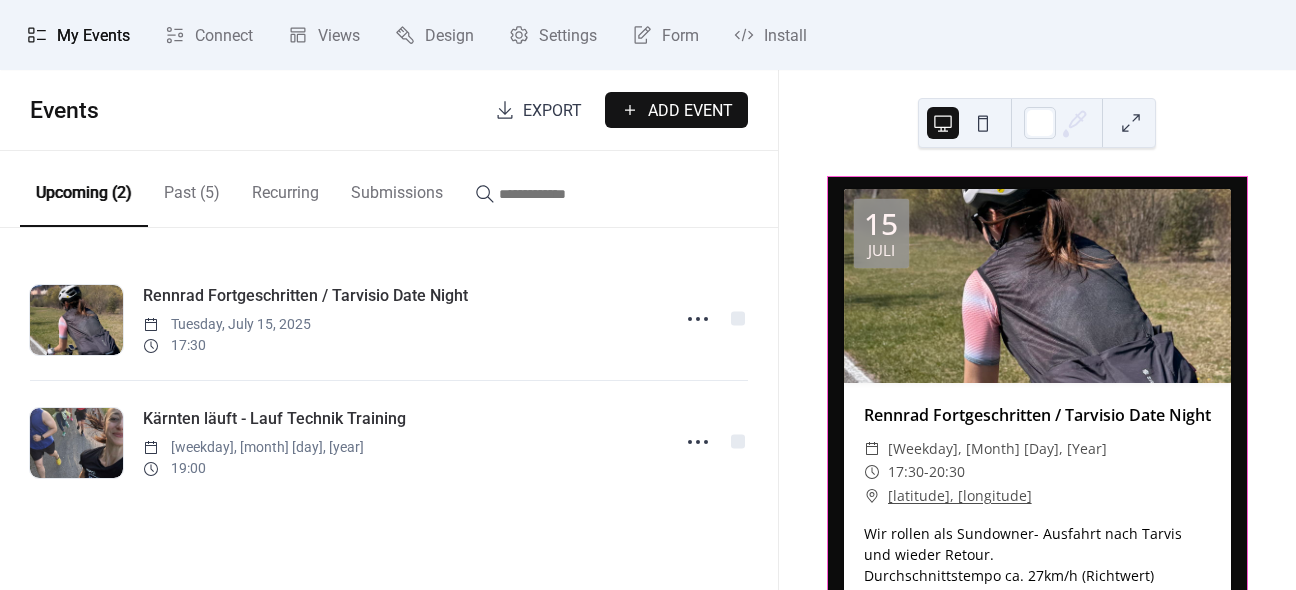 click on "Add Event" at bounding box center (676, 110) 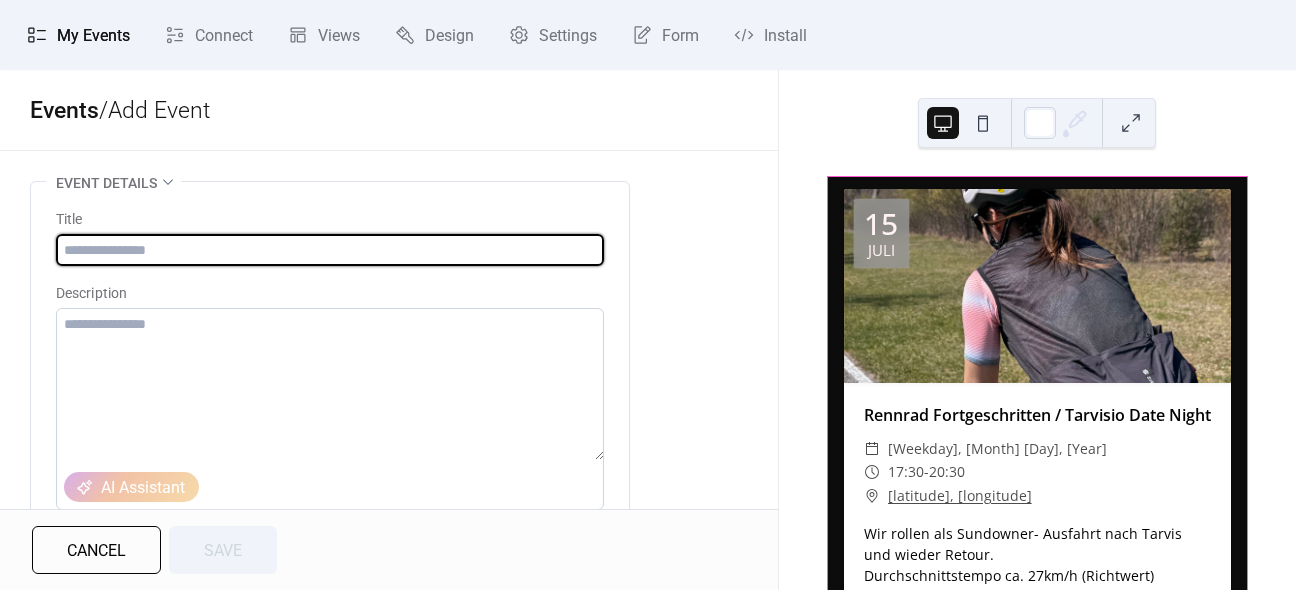 click on "Cancel" at bounding box center [96, 550] 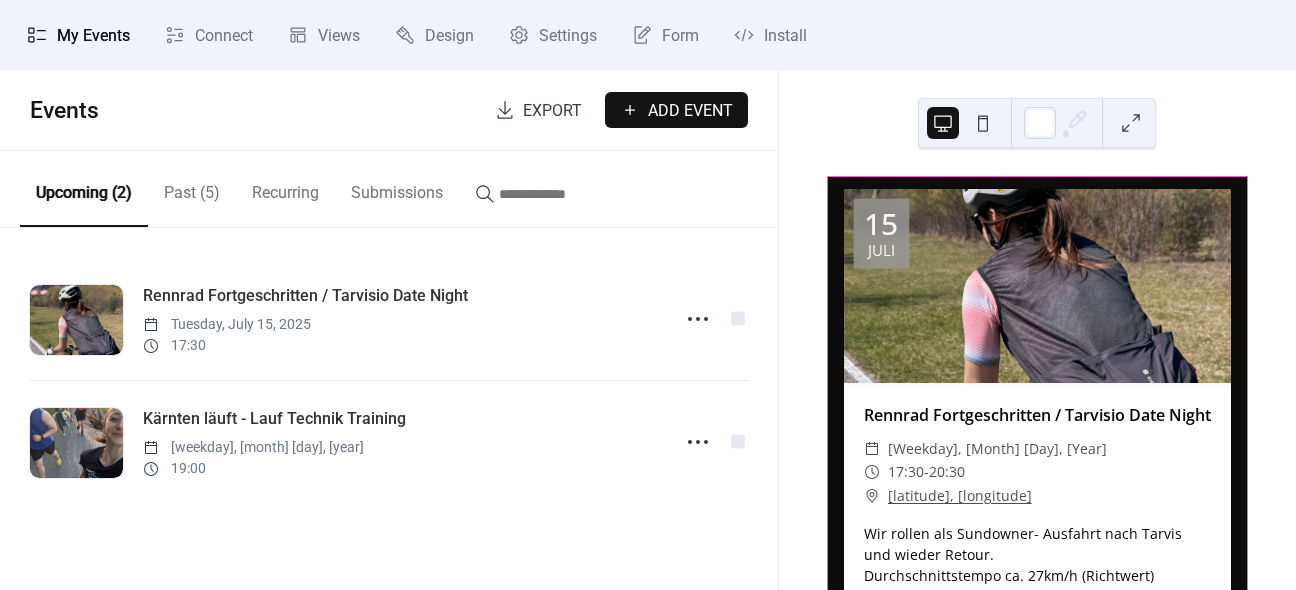 click on "Past (5)" at bounding box center (192, 188) 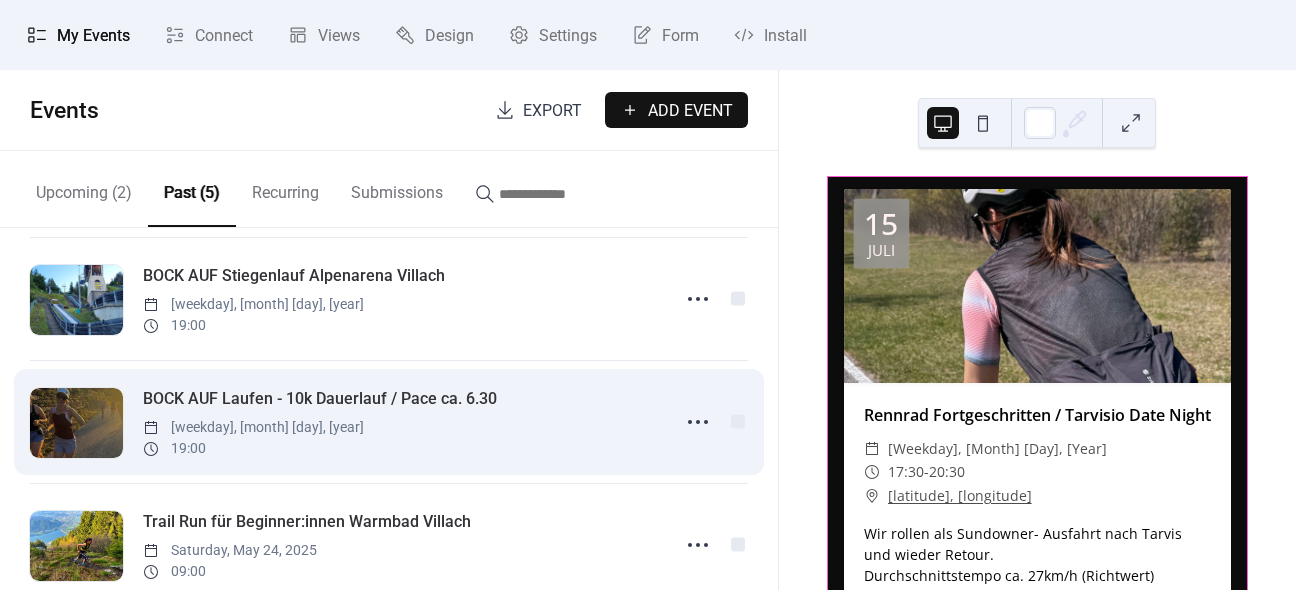 scroll, scrollTop: 200, scrollLeft: 0, axis: vertical 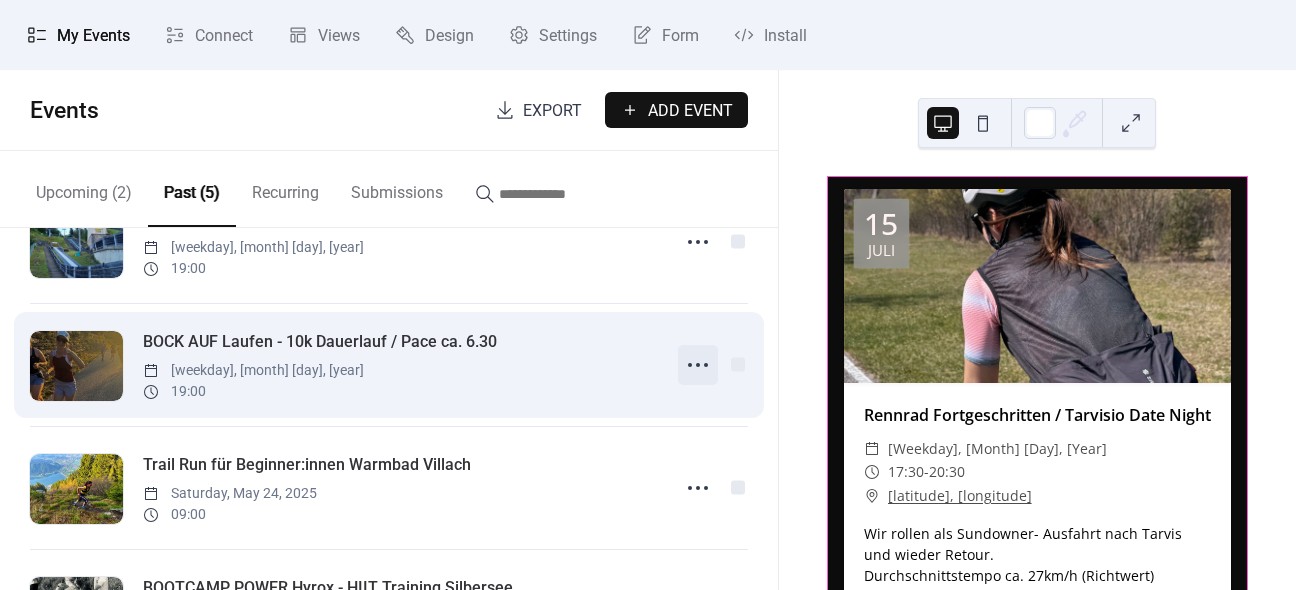 click 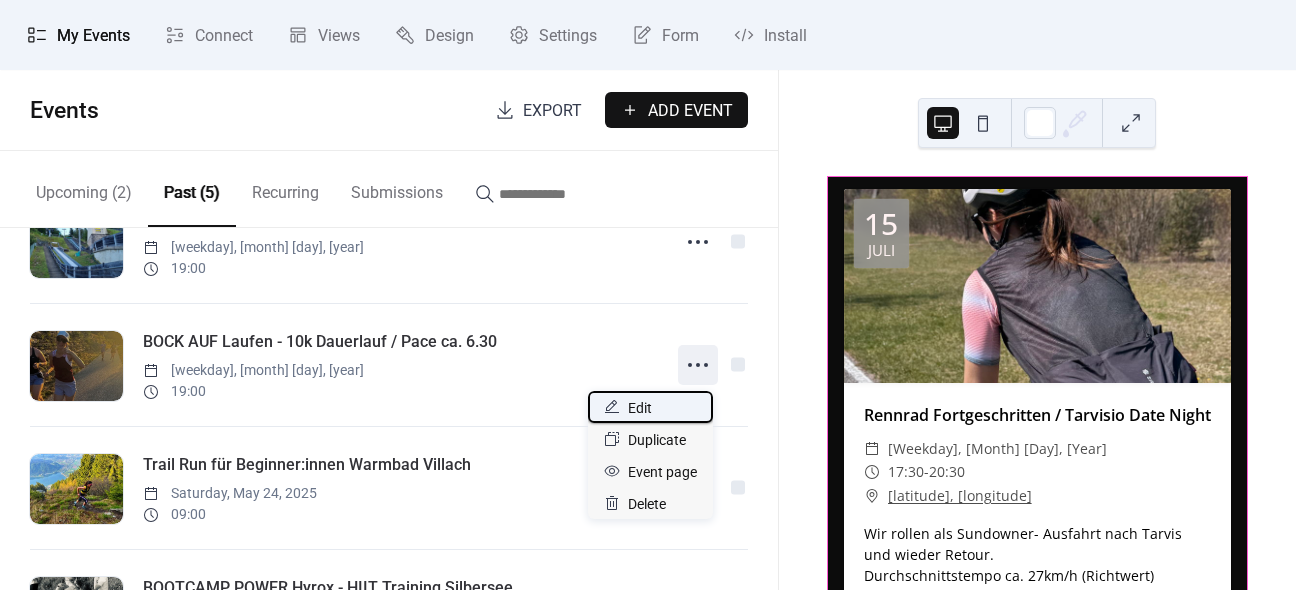 click on "Edit" at bounding box center [640, 408] 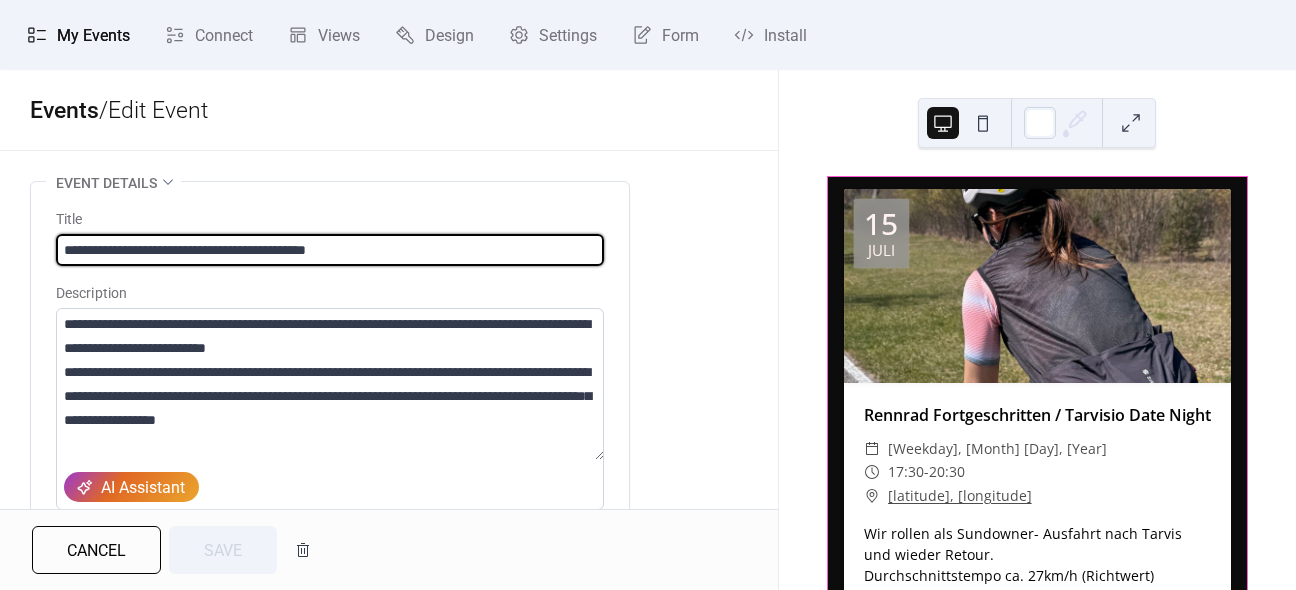 drag, startPoint x: 373, startPoint y: 243, endPoint x: 210, endPoint y: 246, distance: 163.0276 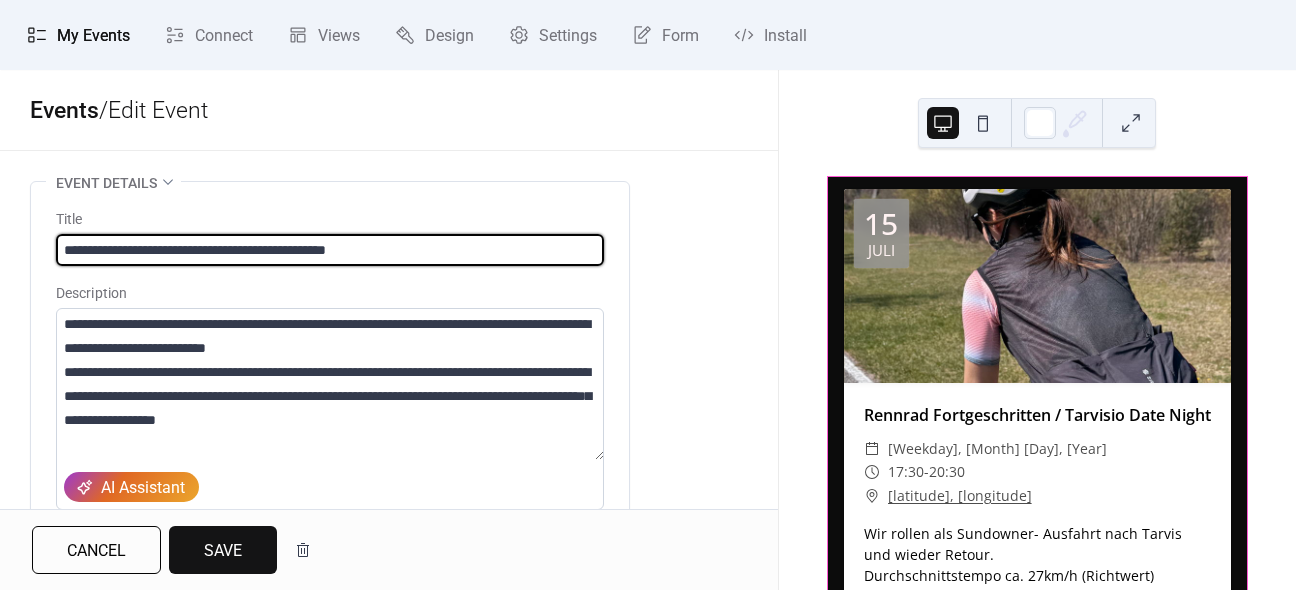drag, startPoint x: 420, startPoint y: 245, endPoint x: 314, endPoint y: 249, distance: 106.07545 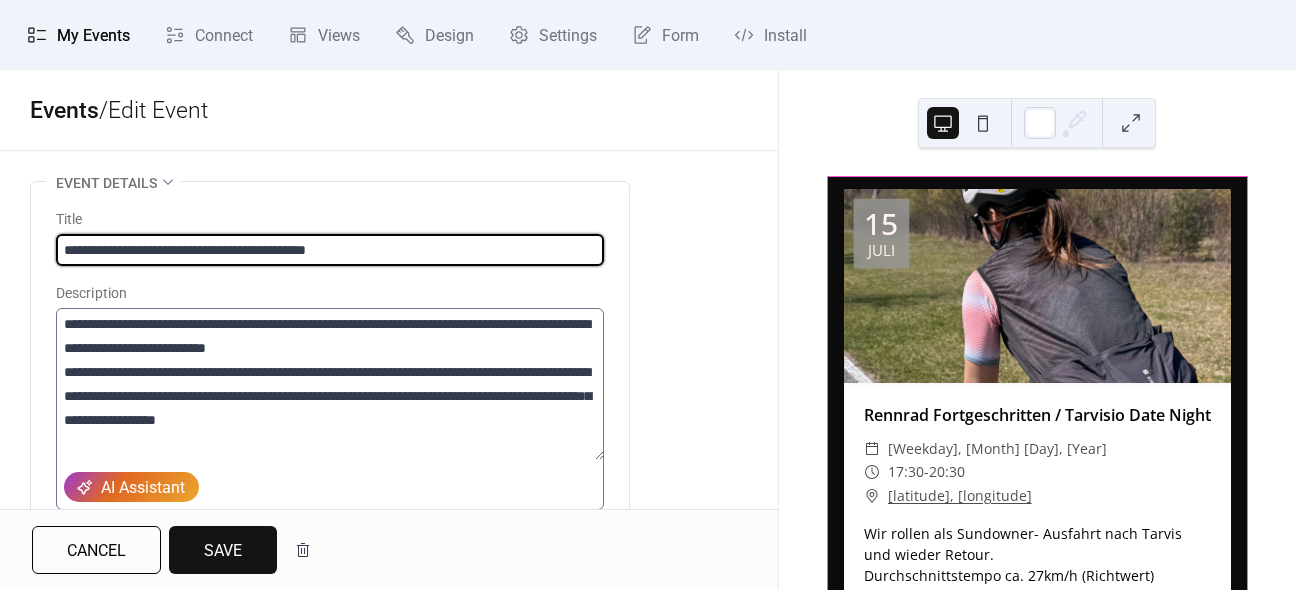 type on "**********" 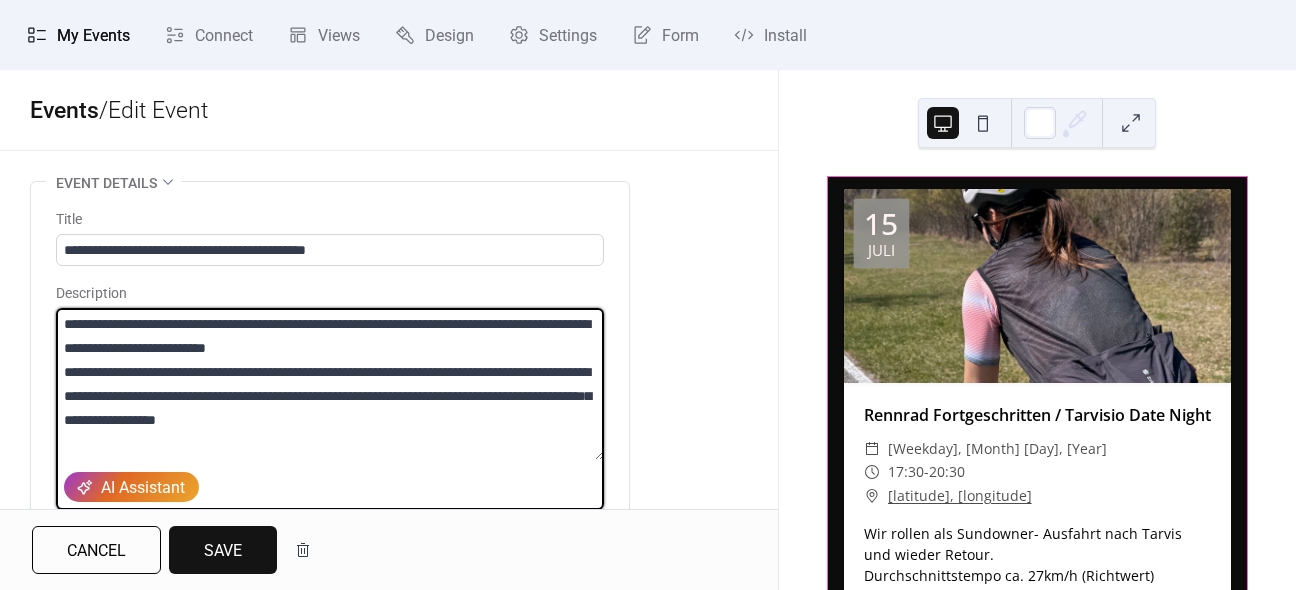 drag, startPoint x: 234, startPoint y: 323, endPoint x: 207, endPoint y: 307, distance: 31.38471 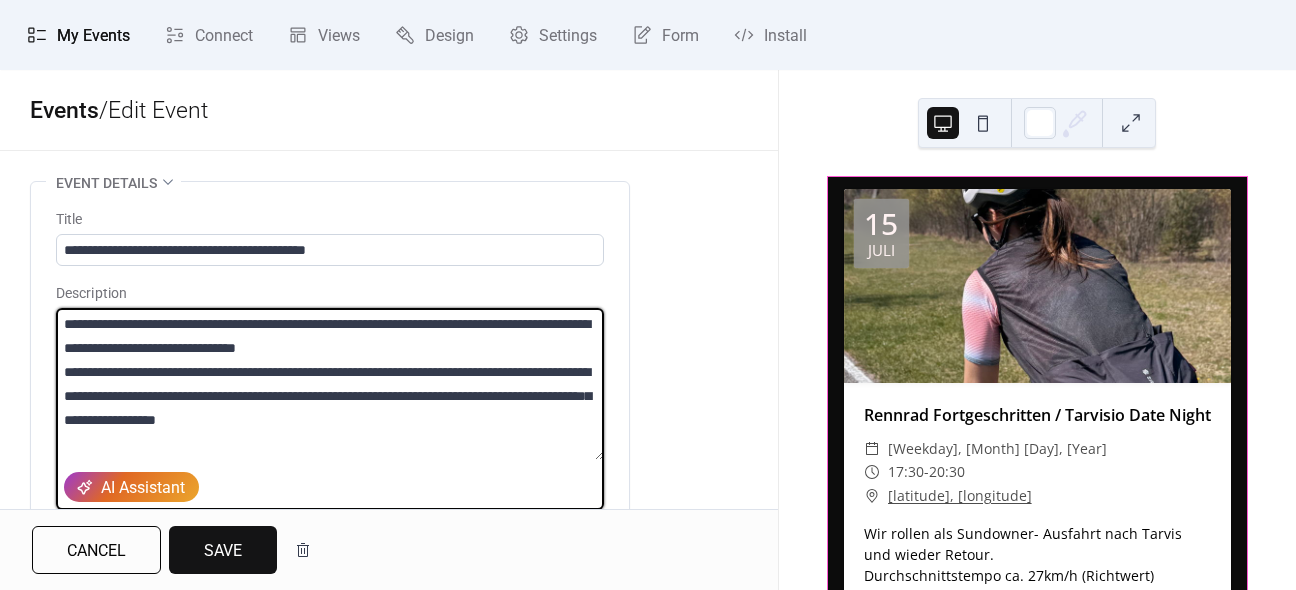 scroll, scrollTop: 100, scrollLeft: 0, axis: vertical 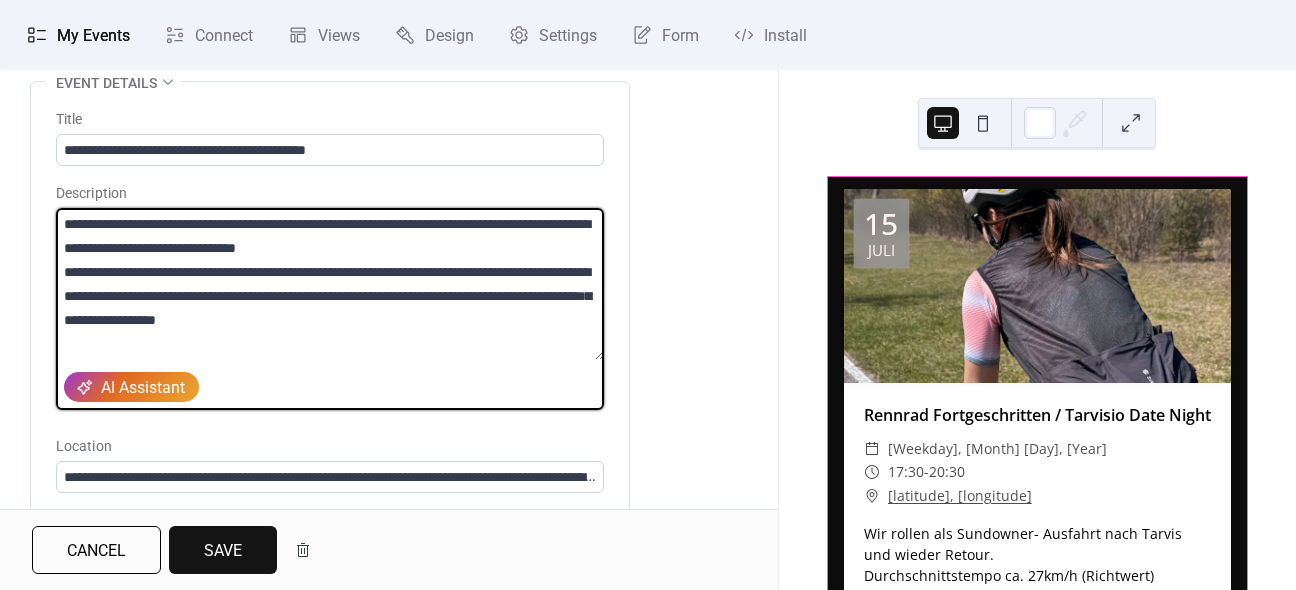 click on "**********" at bounding box center (330, 284) 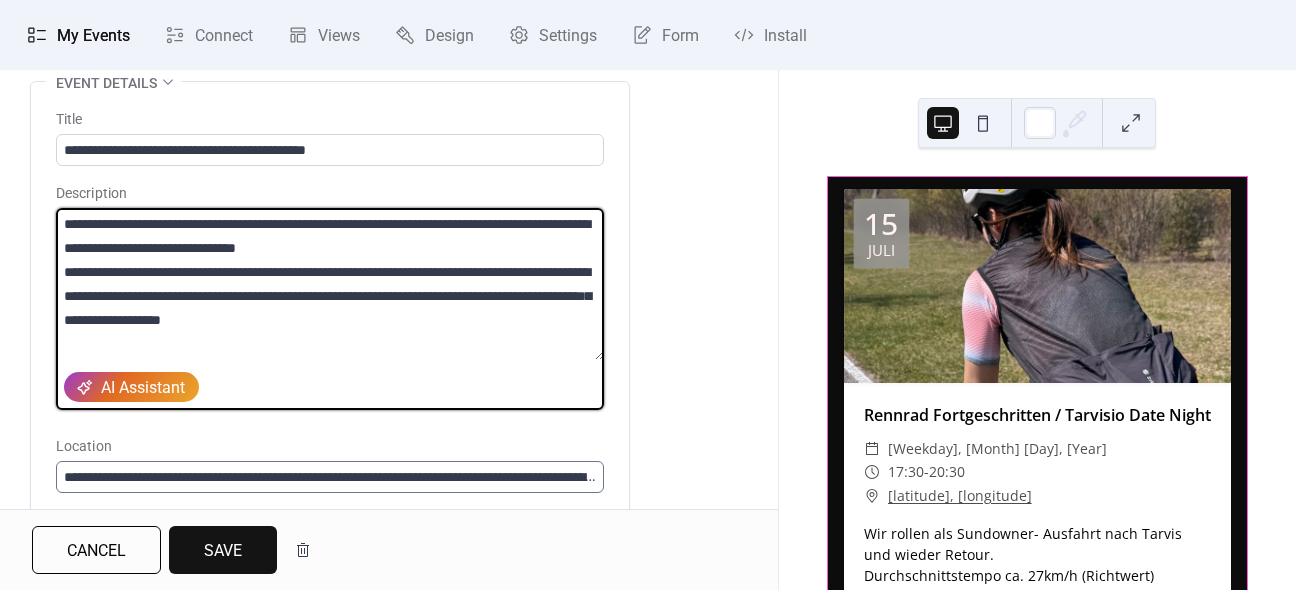type on "**********" 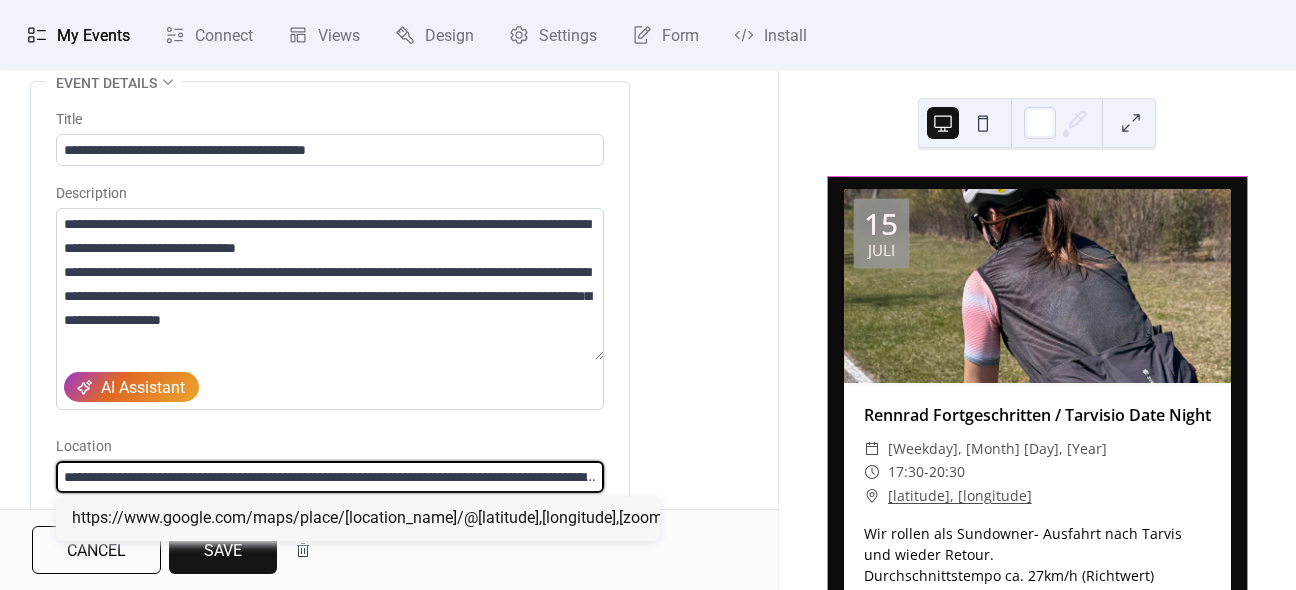 scroll, scrollTop: 0, scrollLeft: 1321, axis: horizontal 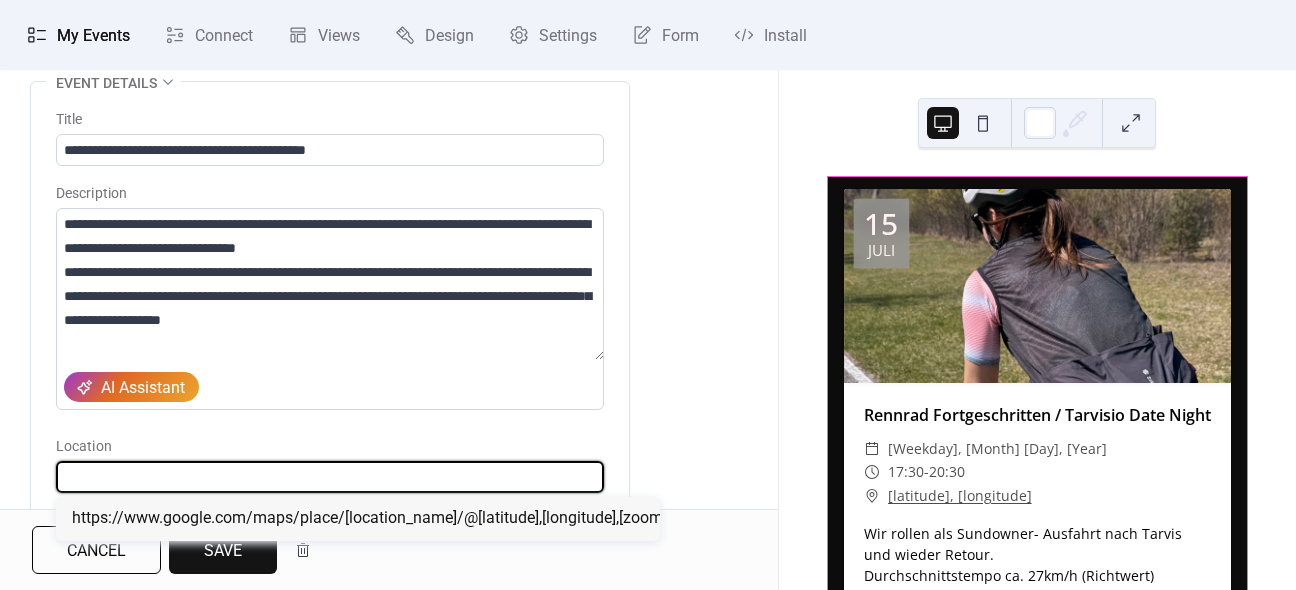 drag, startPoint x: 57, startPoint y: 476, endPoint x: 896, endPoint y: 475, distance: 839.0006 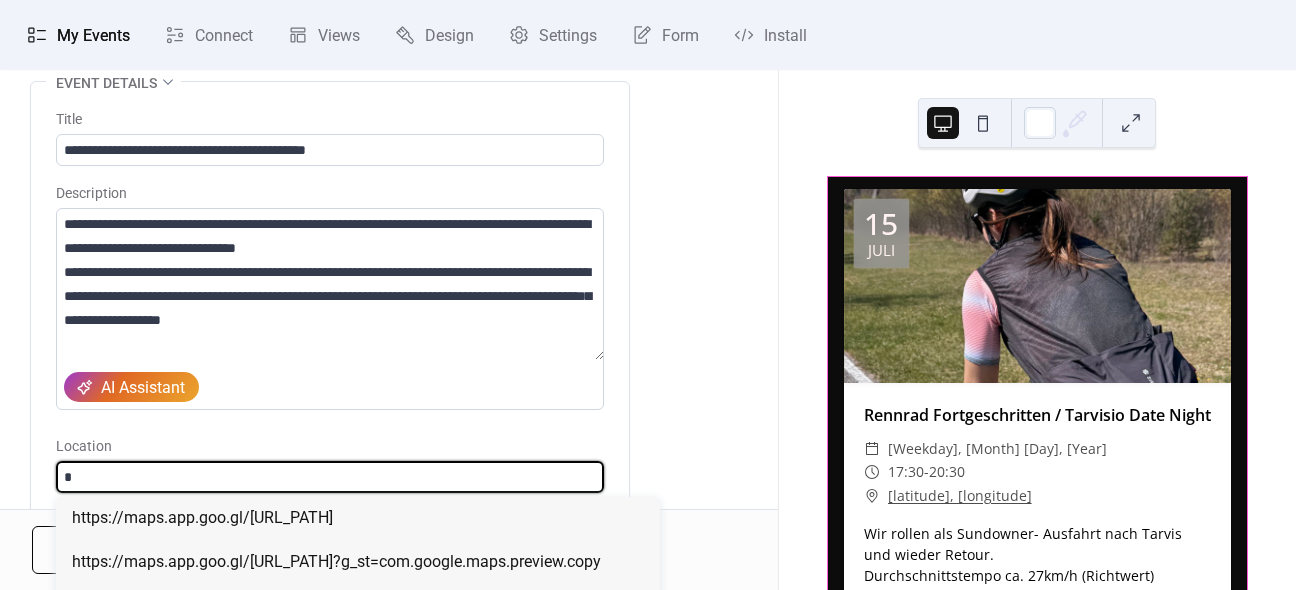 scroll, scrollTop: 0, scrollLeft: 0, axis: both 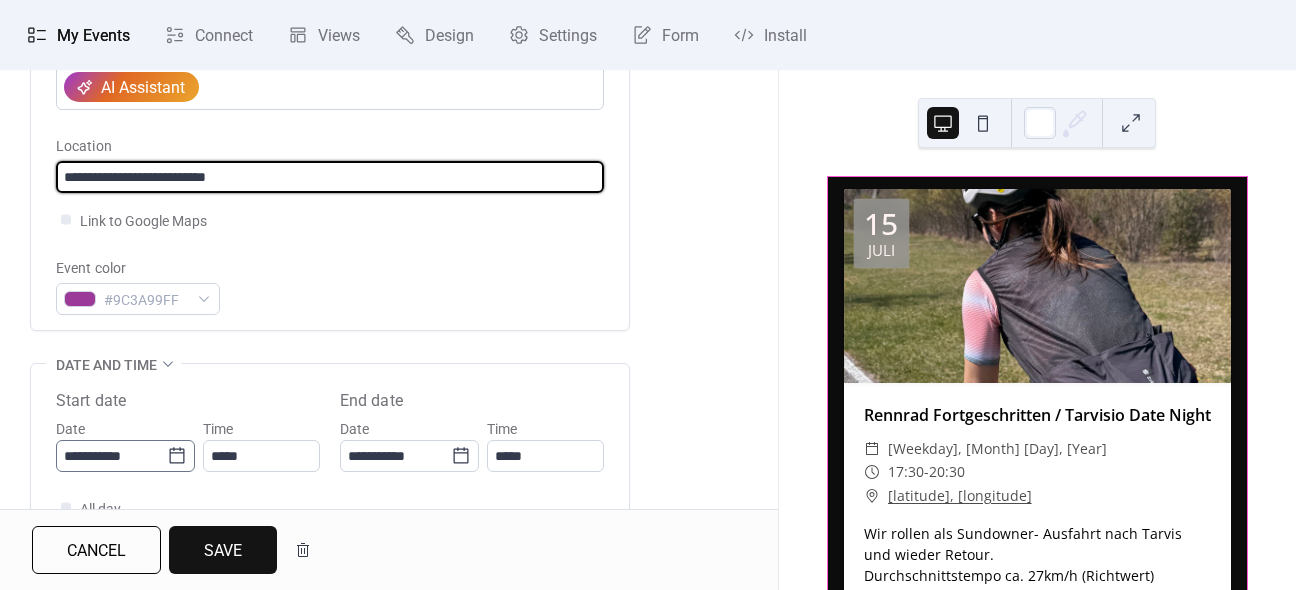 type on "**********" 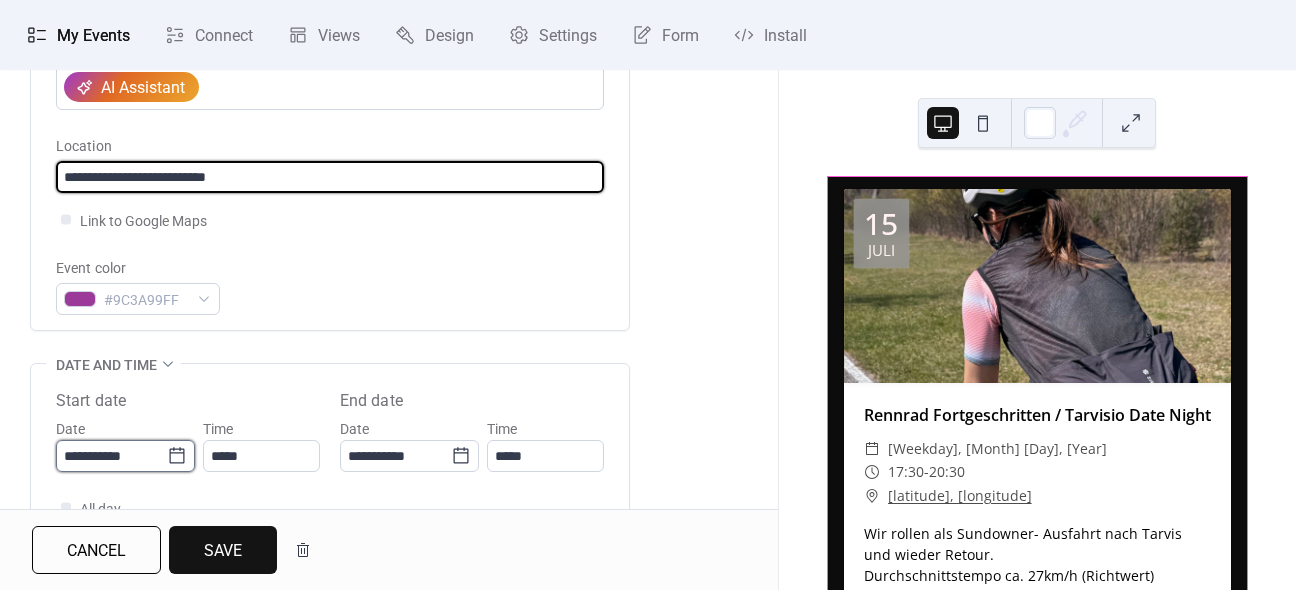 click on "**********" at bounding box center [111, 456] 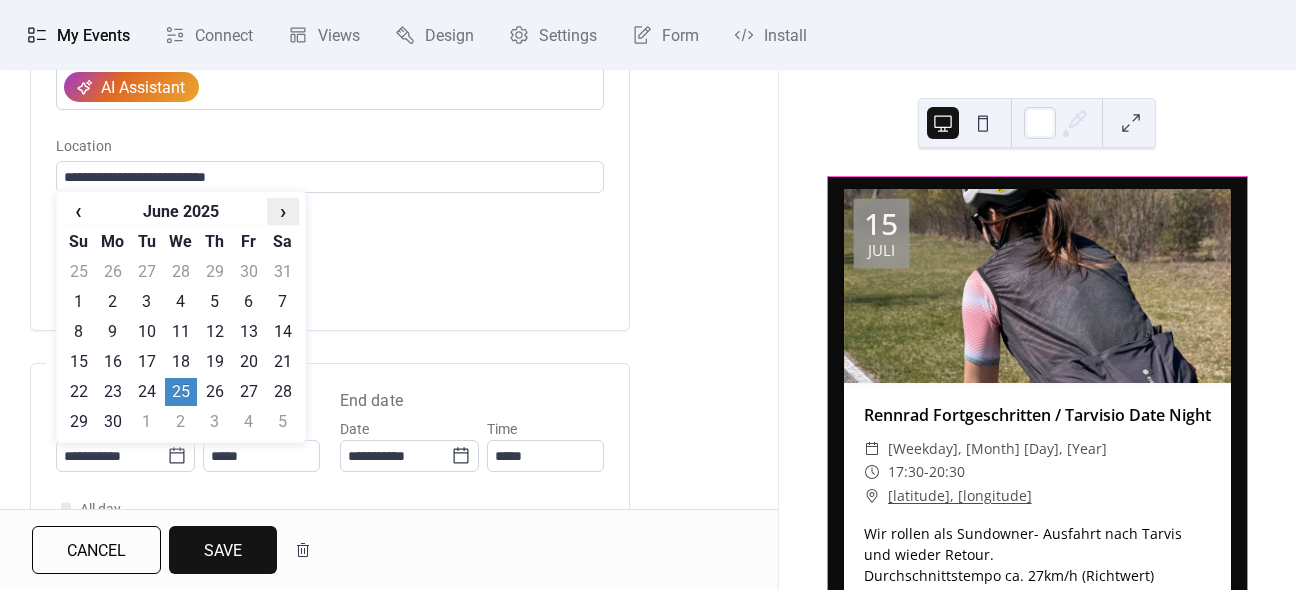 click on "›" at bounding box center [283, 211] 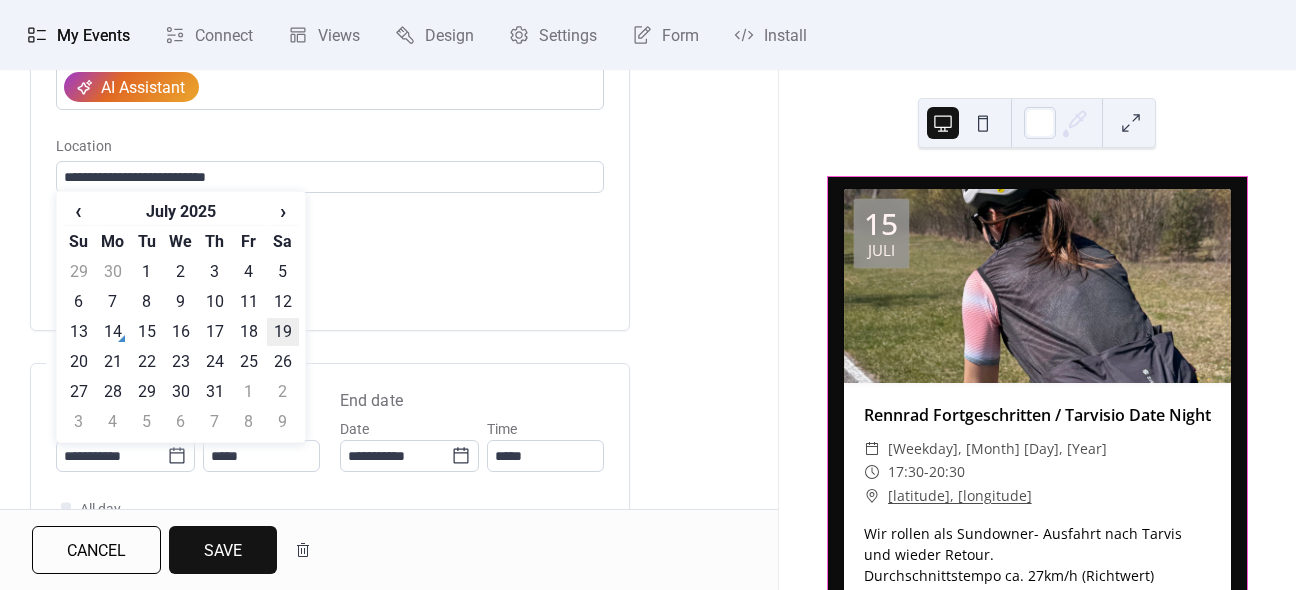click on "19" at bounding box center (283, 332) 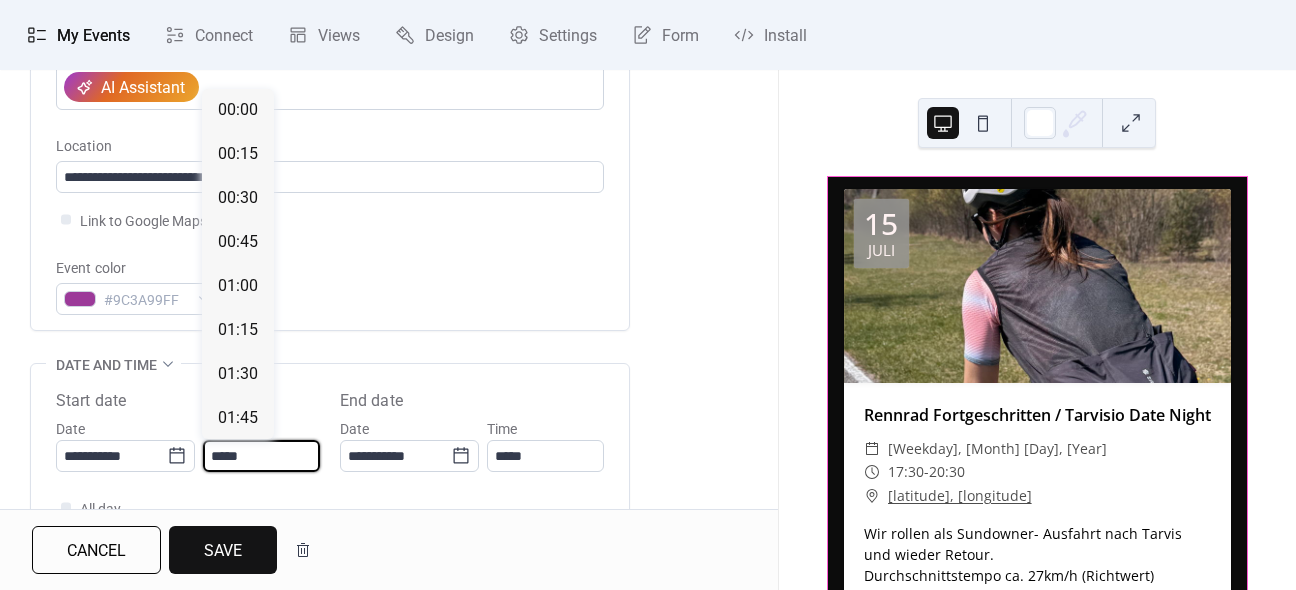 click on "*****" at bounding box center [261, 456] 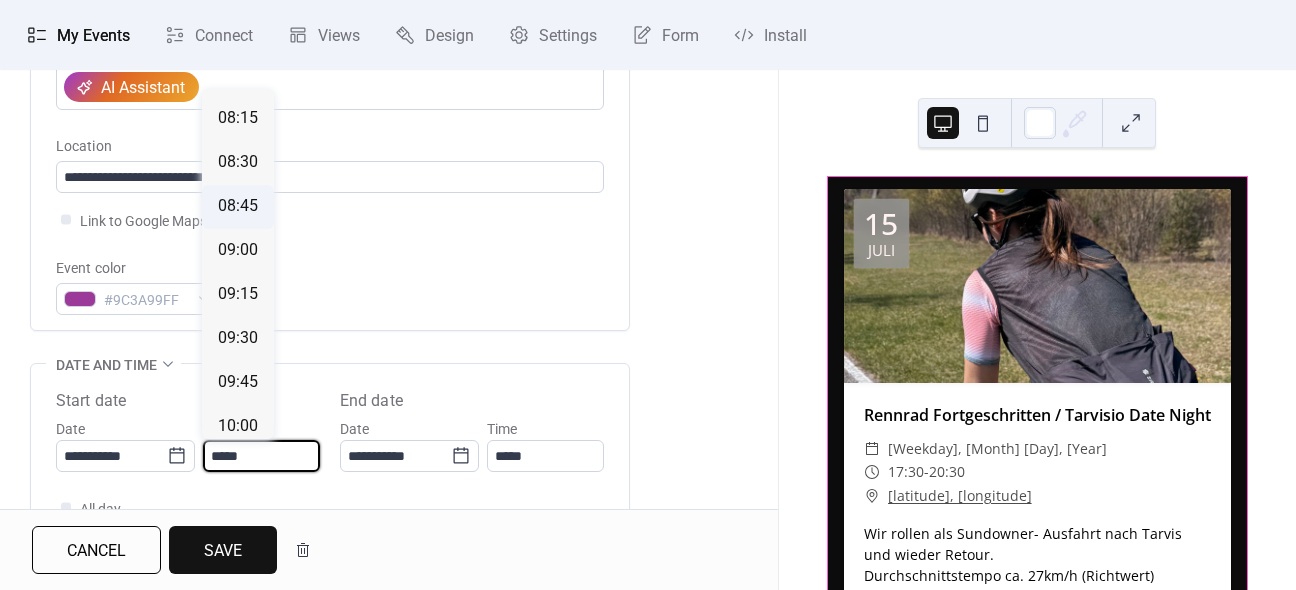scroll, scrollTop: 1244, scrollLeft: 0, axis: vertical 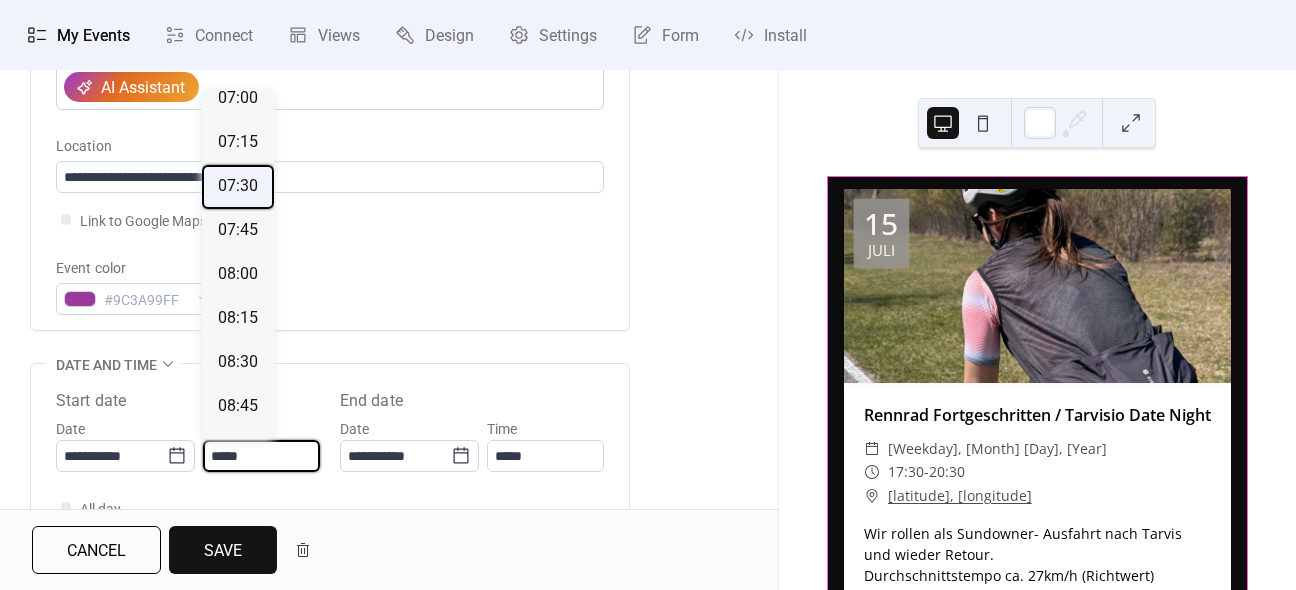click on "07:30" at bounding box center (238, 186) 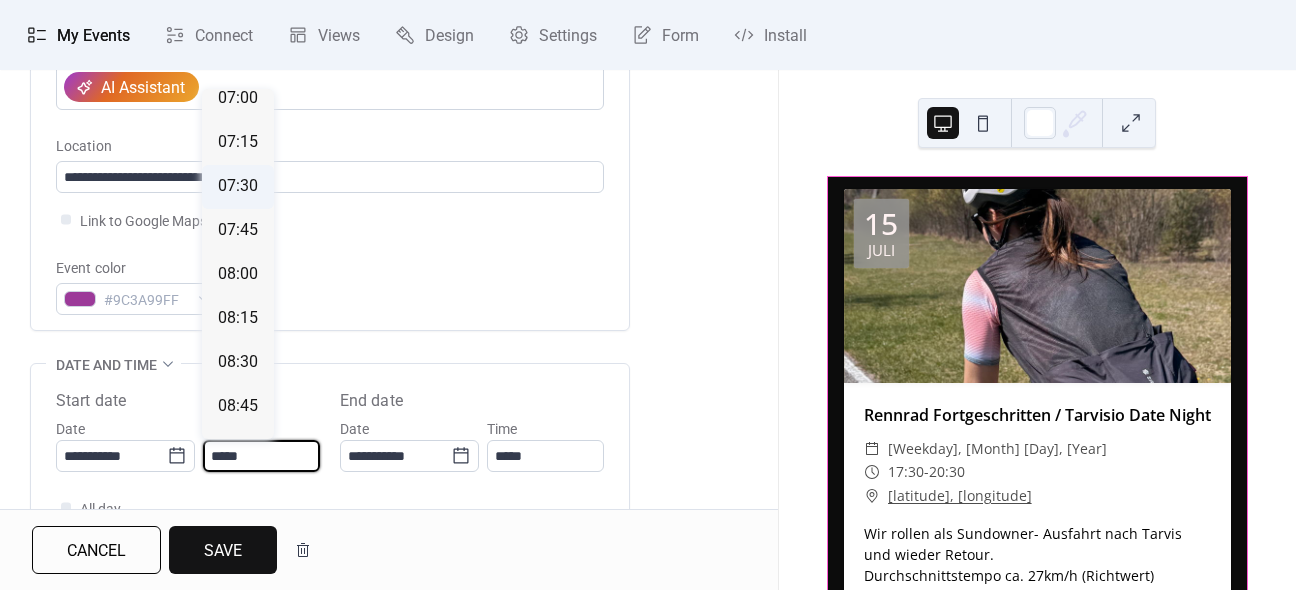 type on "*****" 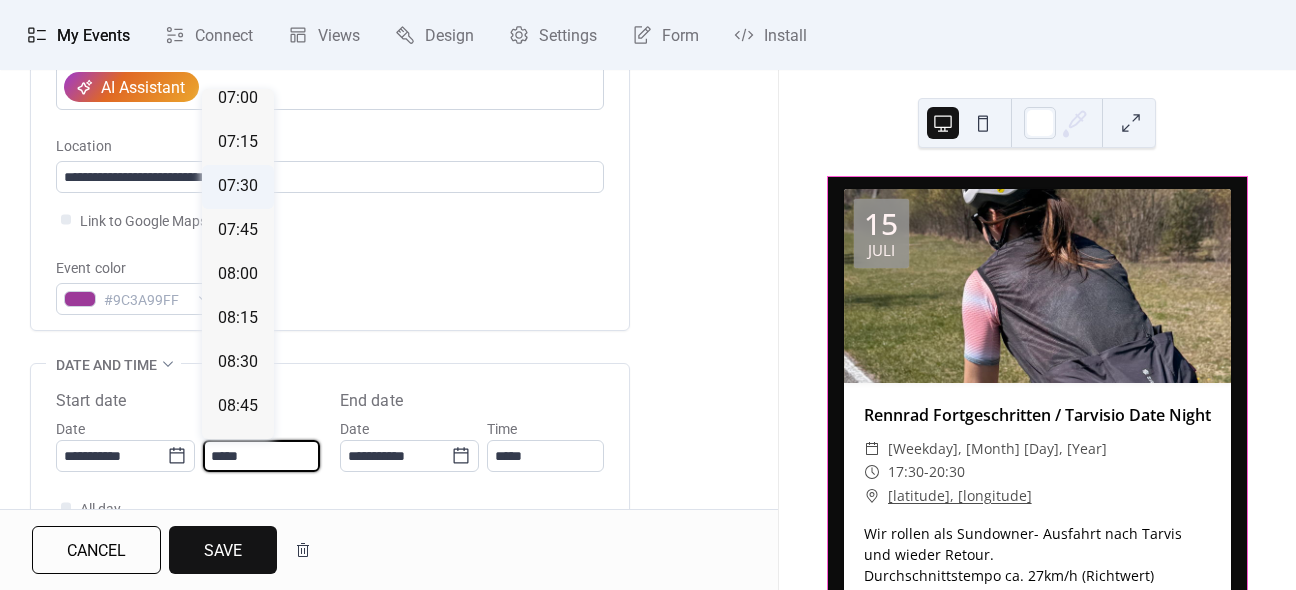 type on "*****" 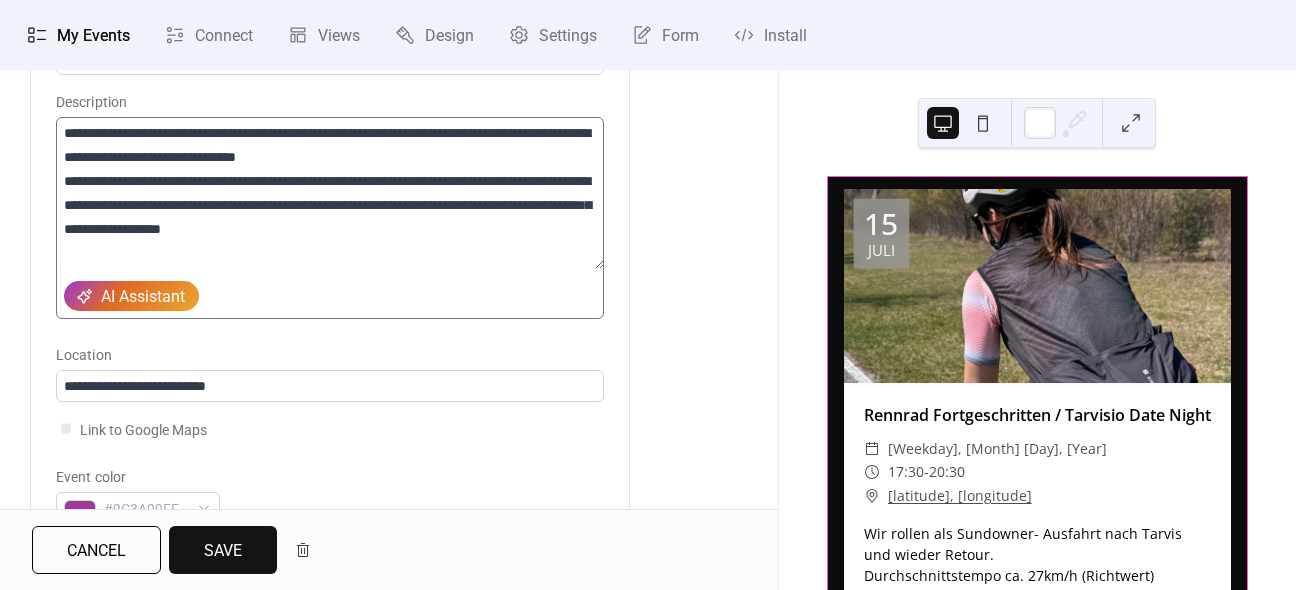 scroll, scrollTop: 225, scrollLeft: 0, axis: vertical 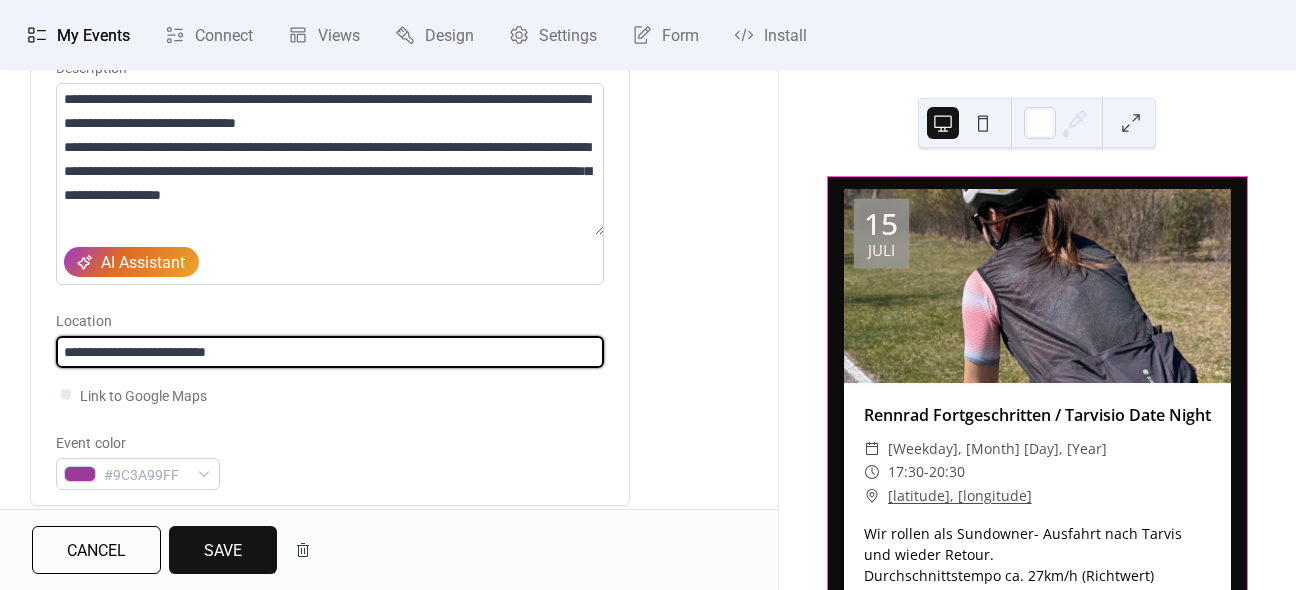 drag, startPoint x: 176, startPoint y: 357, endPoint x: -29, endPoint y: 368, distance: 205.2949 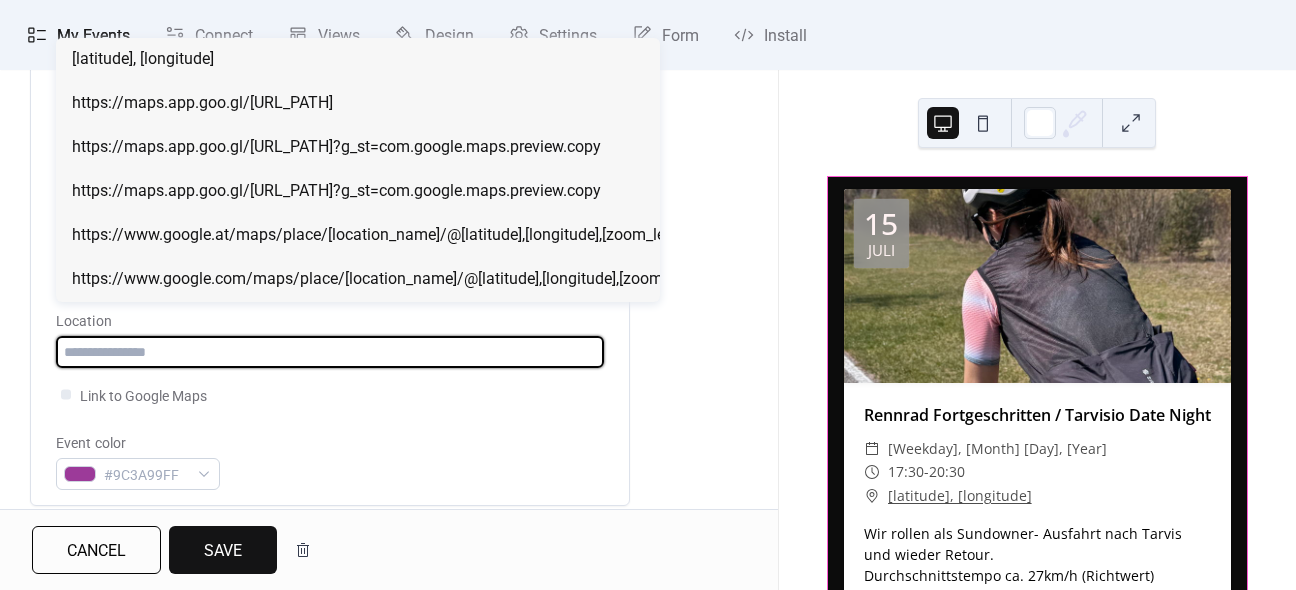 paste on "**********" 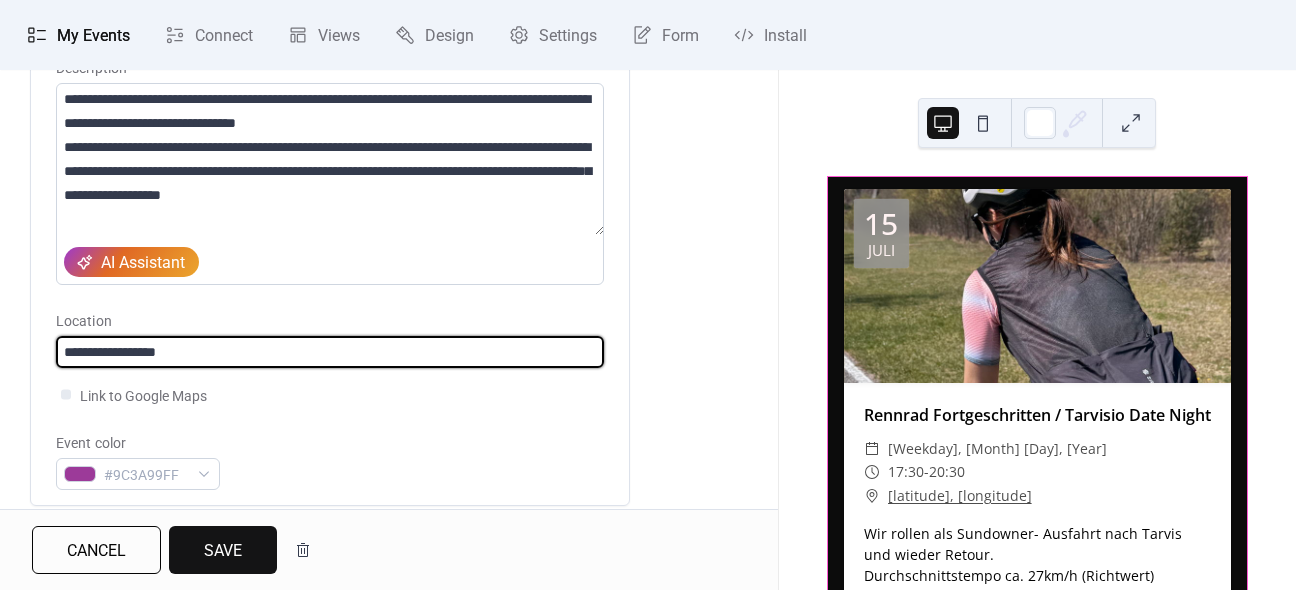 type on "**********" 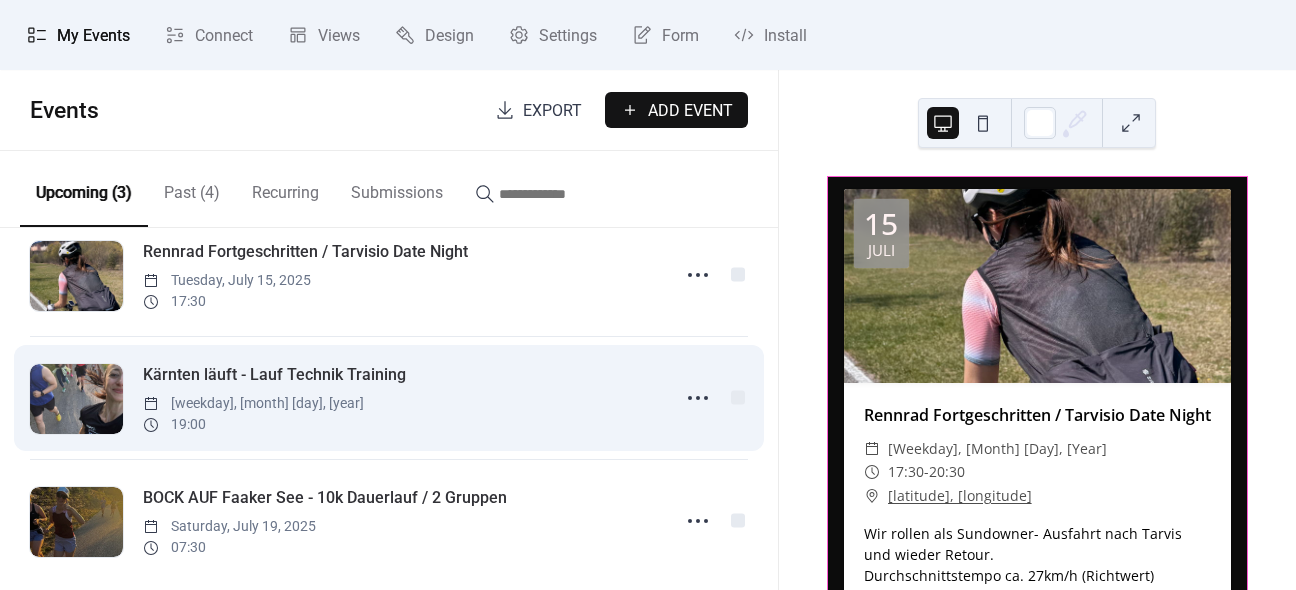 scroll, scrollTop: 68, scrollLeft: 0, axis: vertical 